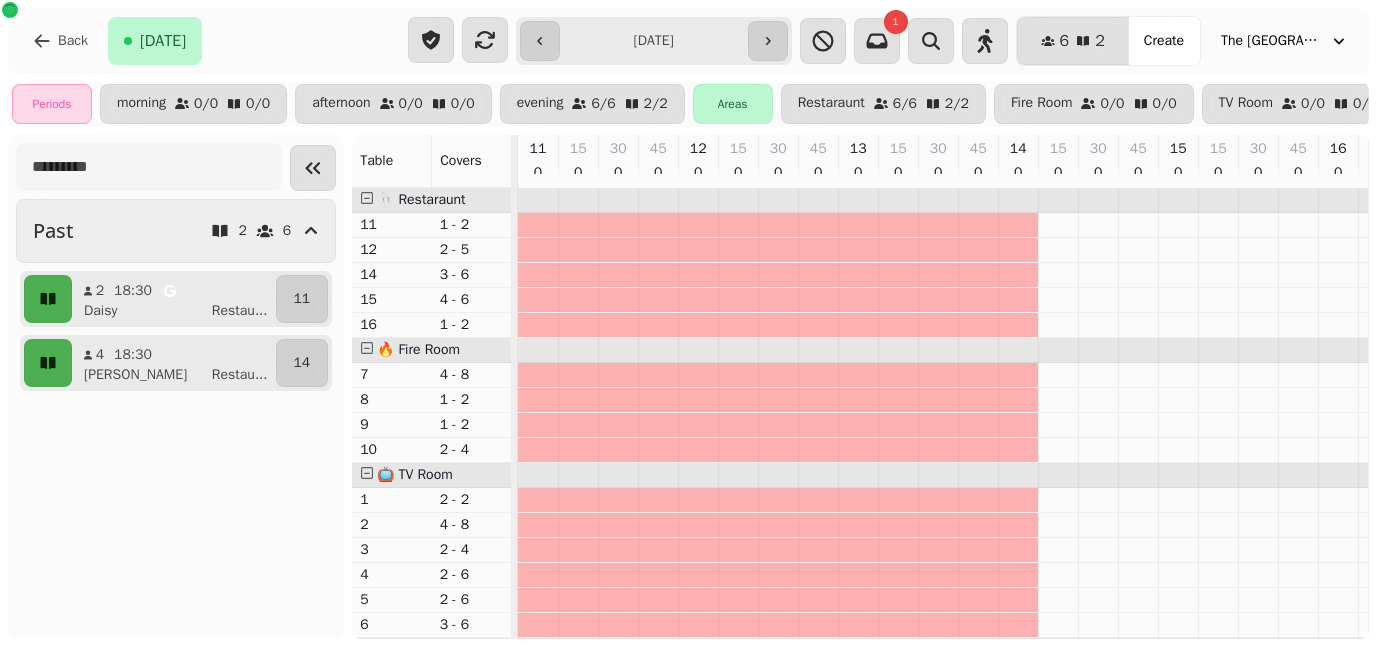 scroll, scrollTop: 0, scrollLeft: 0, axis: both 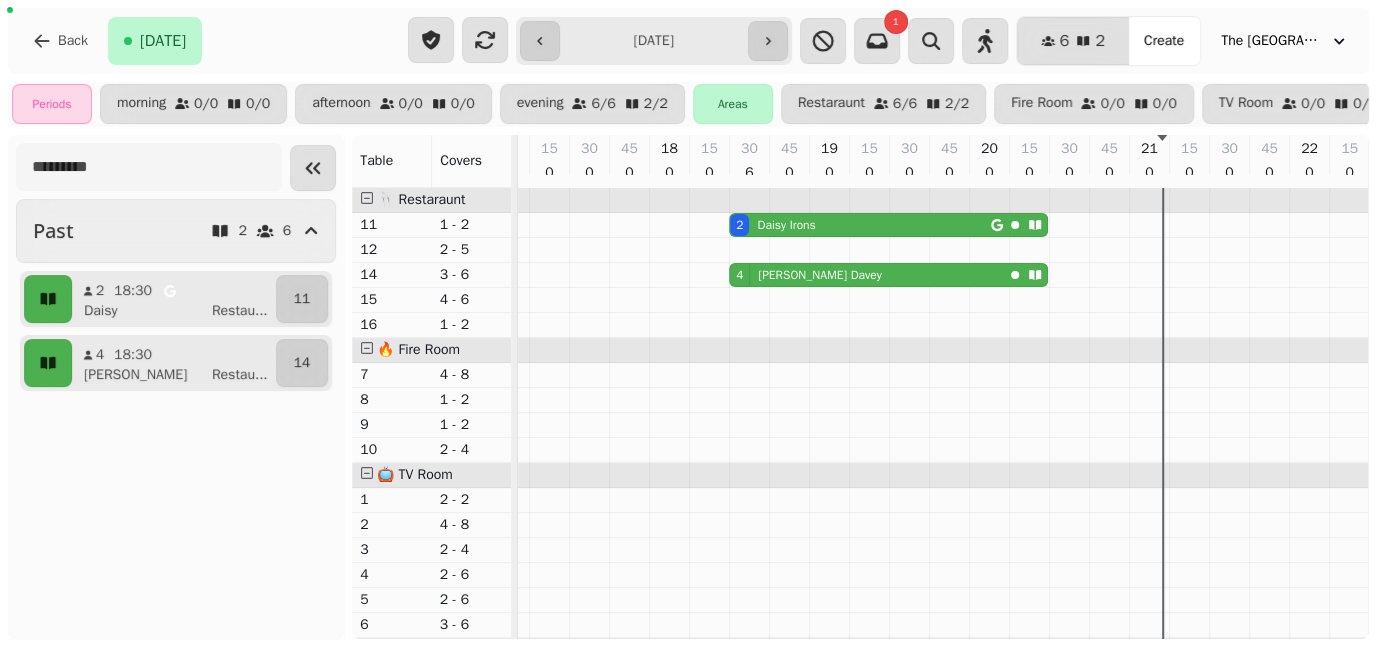 click 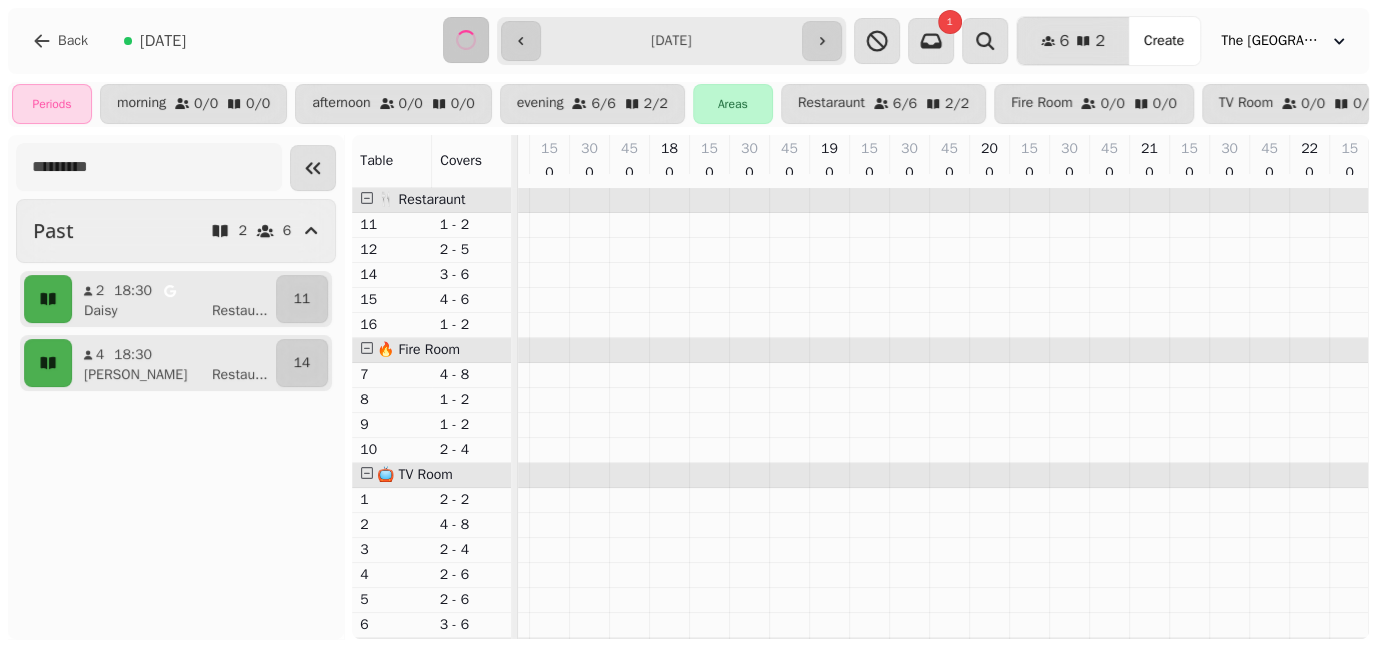 type on "**********" 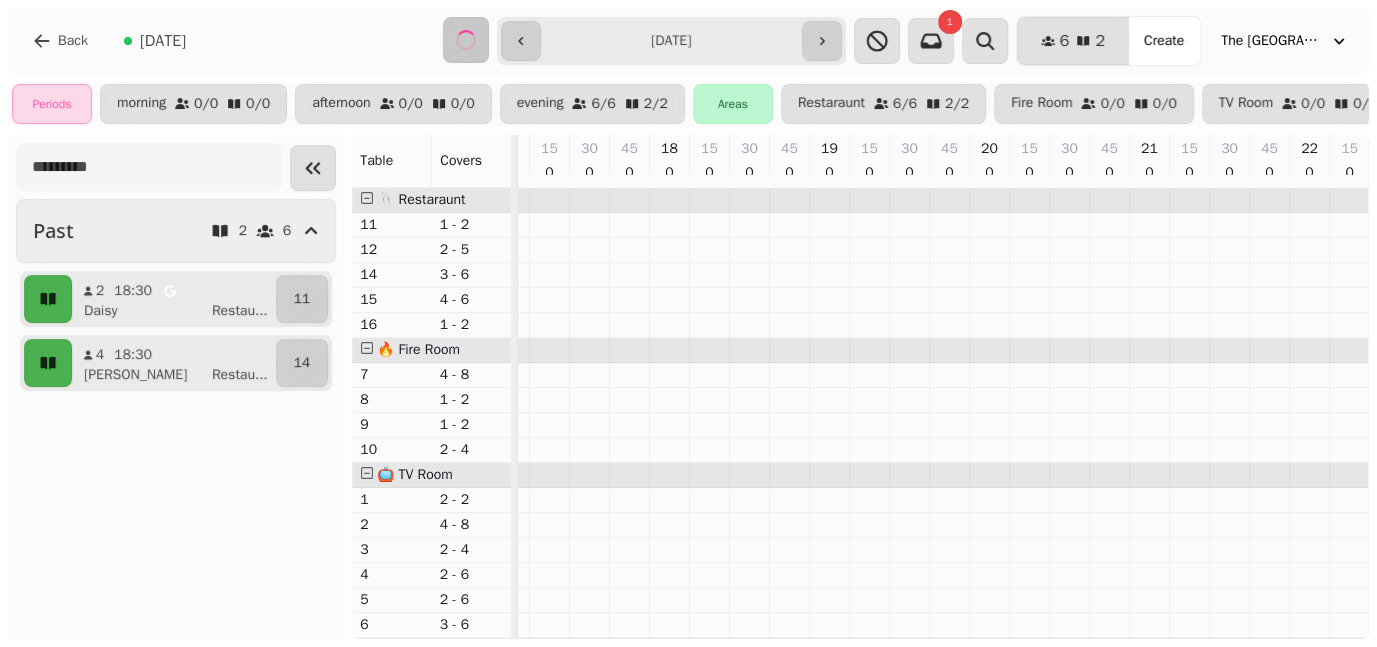 scroll, scrollTop: 0, scrollLeft: 1003, axis: horizontal 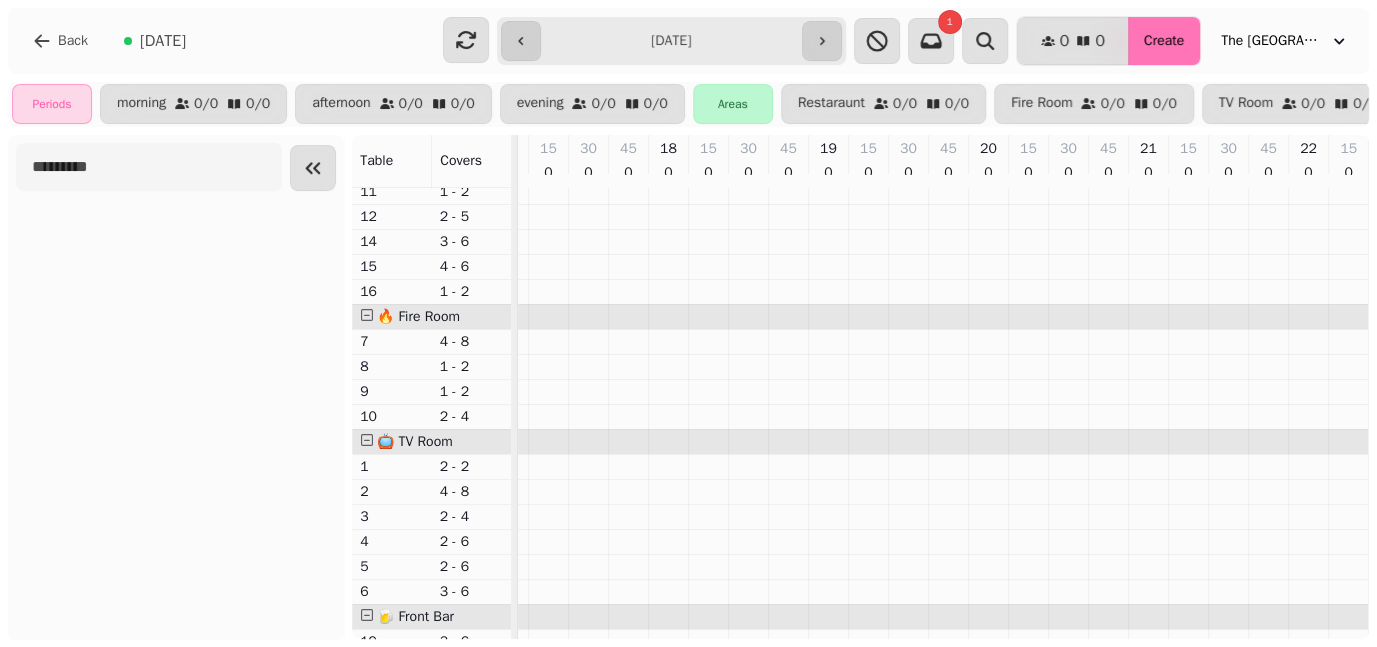click on "Create" at bounding box center (1164, 41) 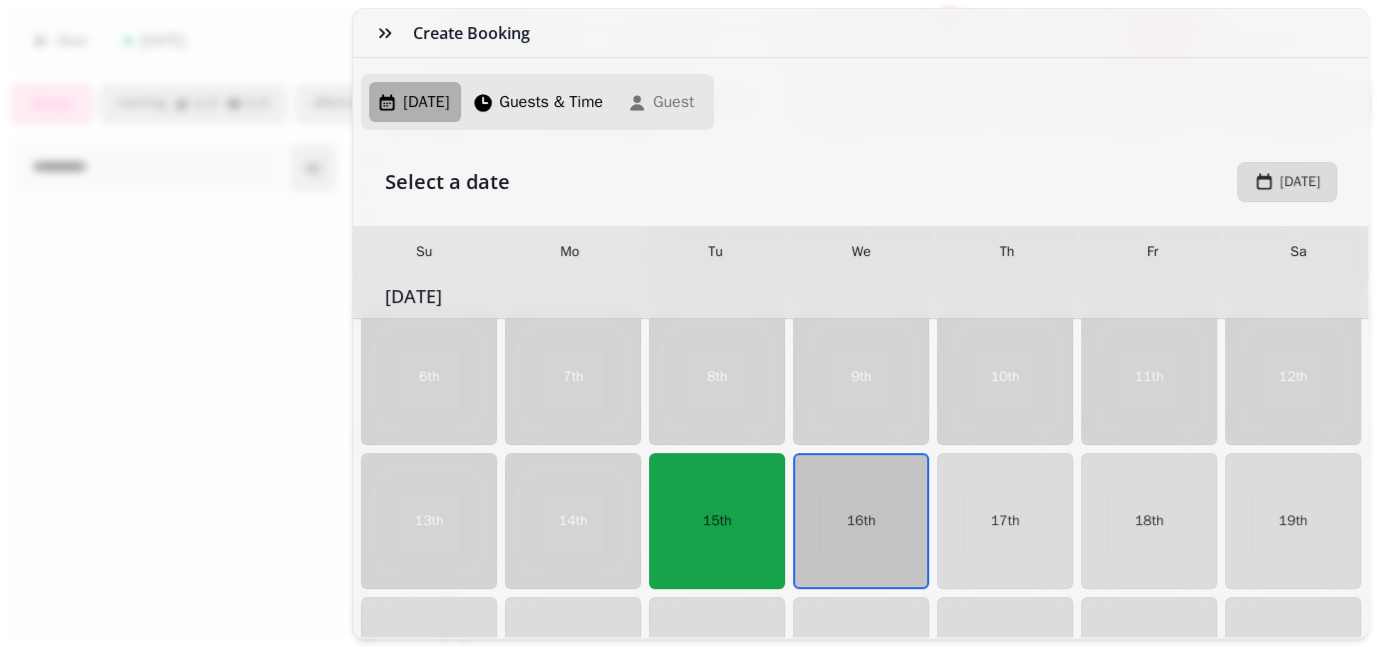 scroll, scrollTop: 264, scrollLeft: 0, axis: vertical 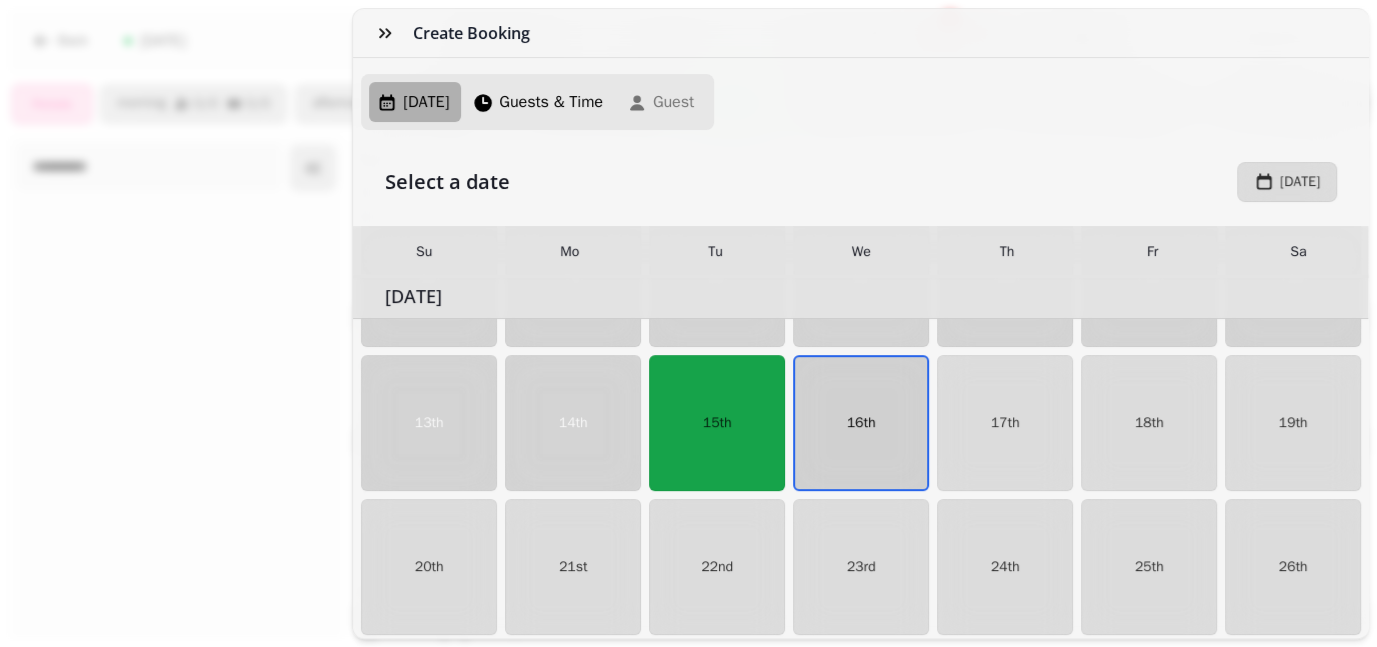 click on "16th" at bounding box center [861, 423] 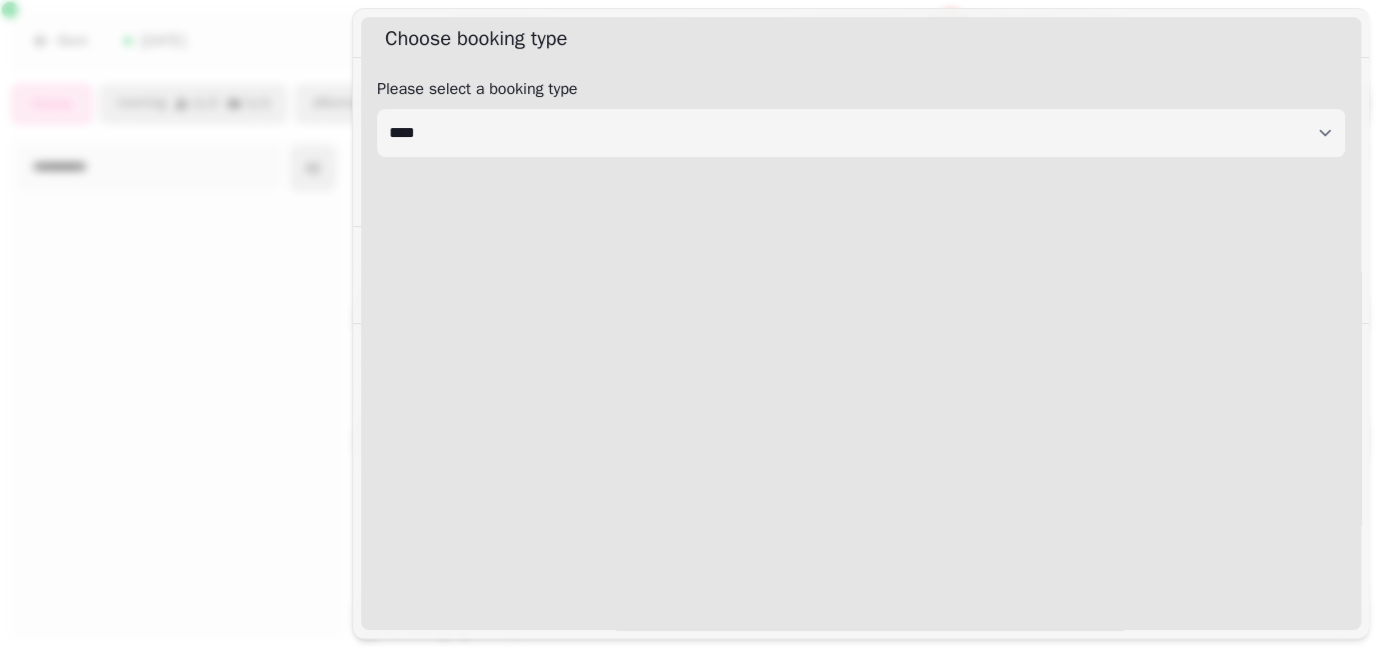 select on "****" 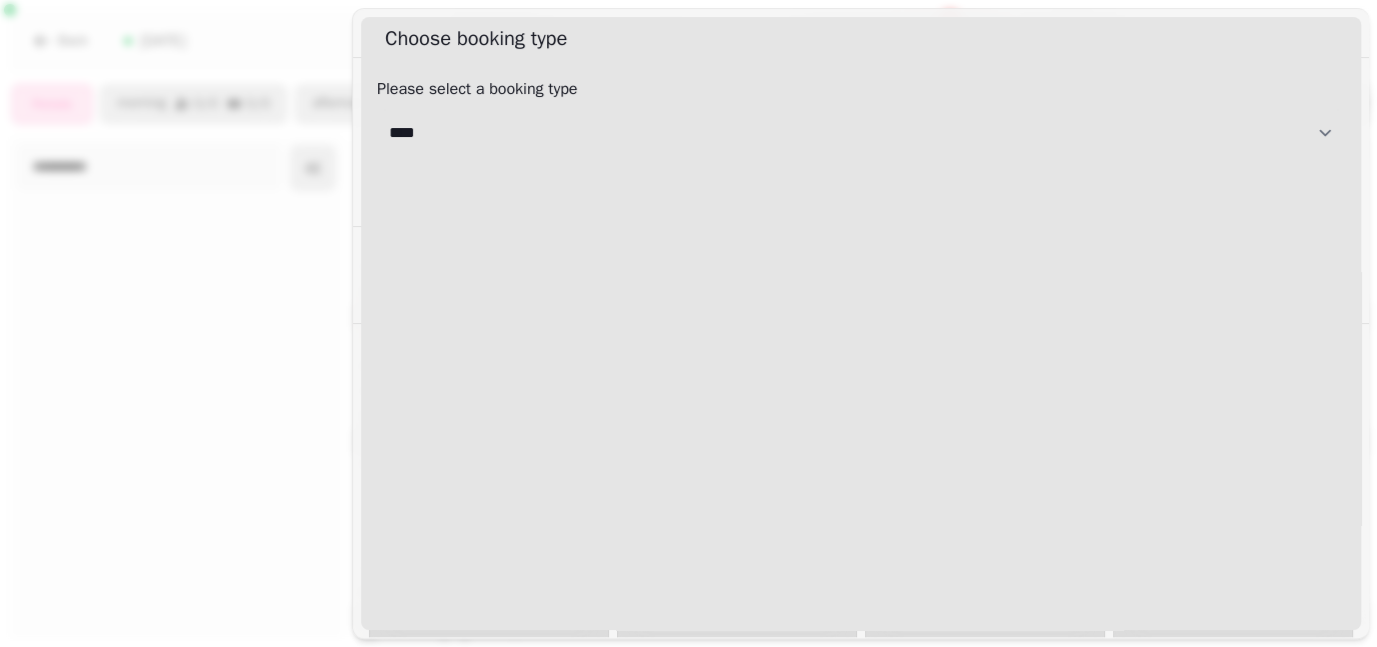 click on "**********" at bounding box center (861, 133) 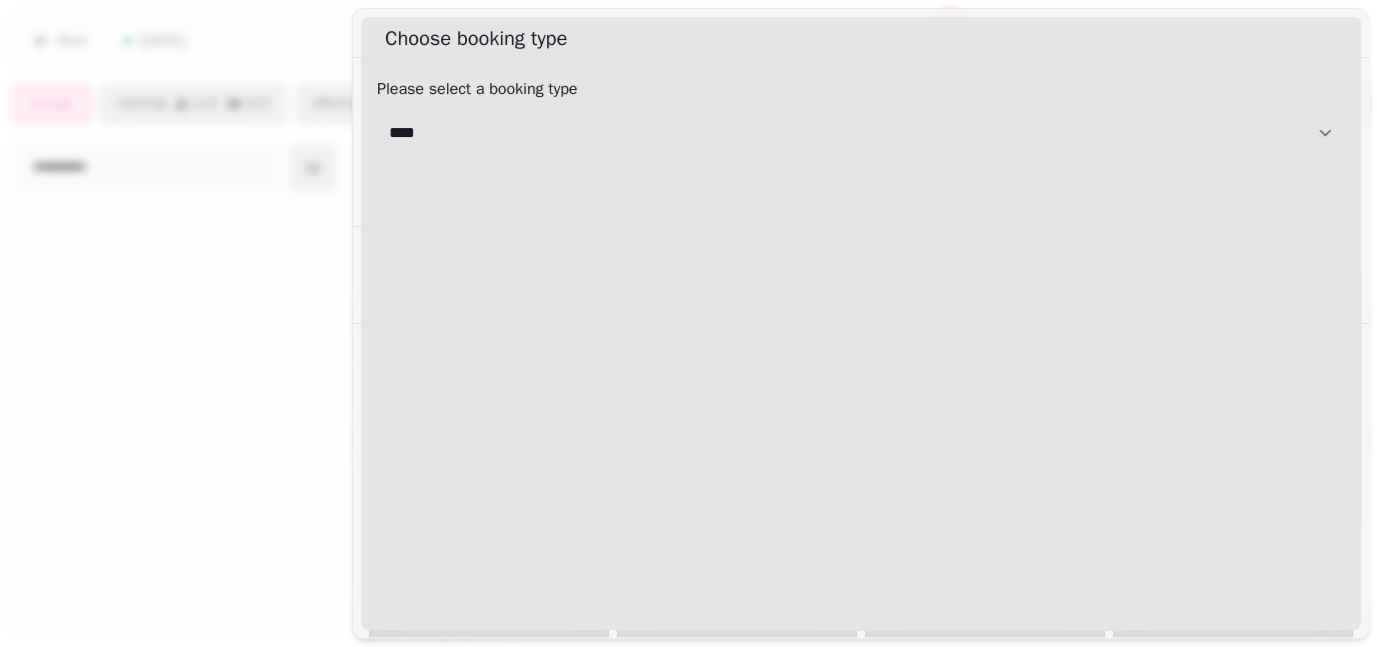 select on "**********" 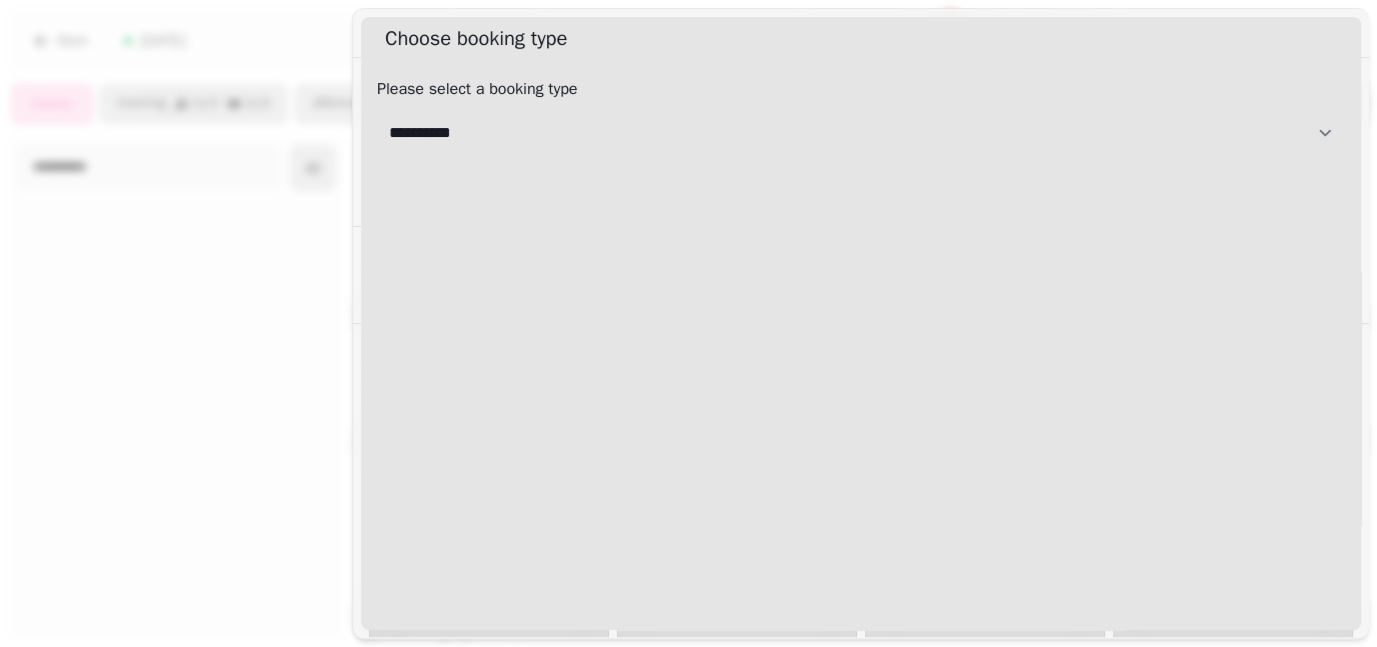 click on "**********" at bounding box center [861, 133] 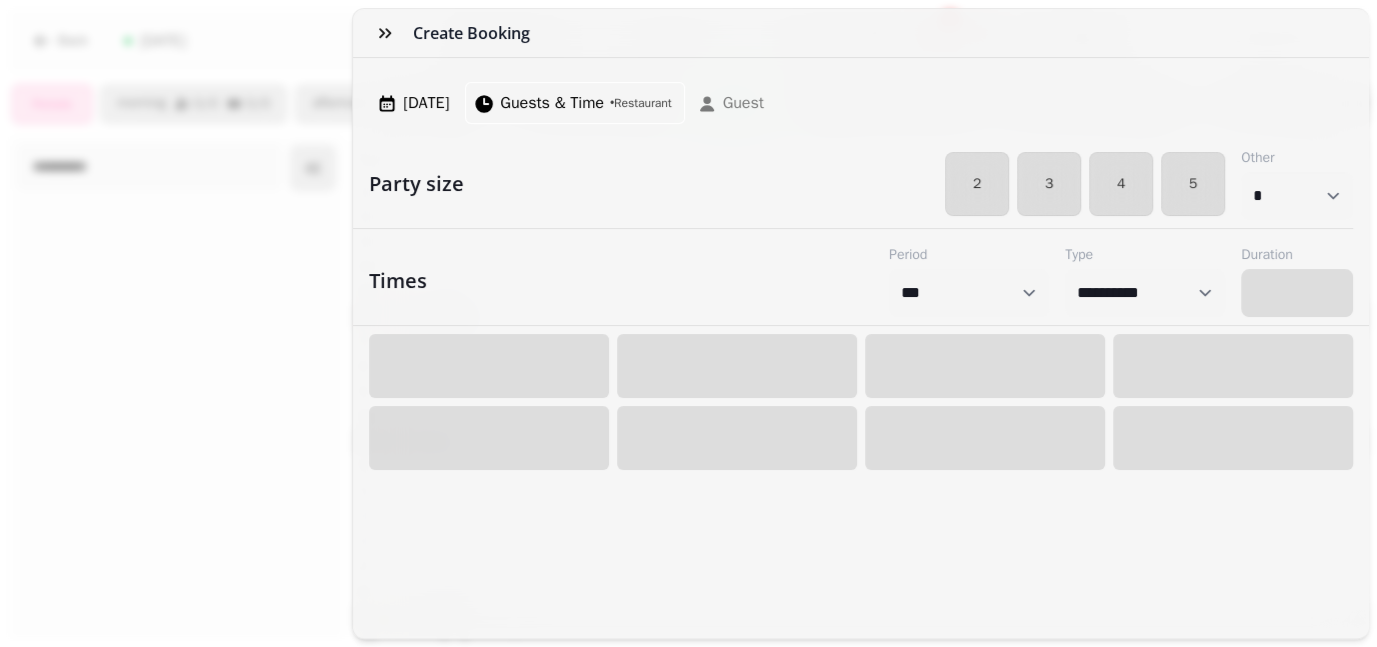 select on "****" 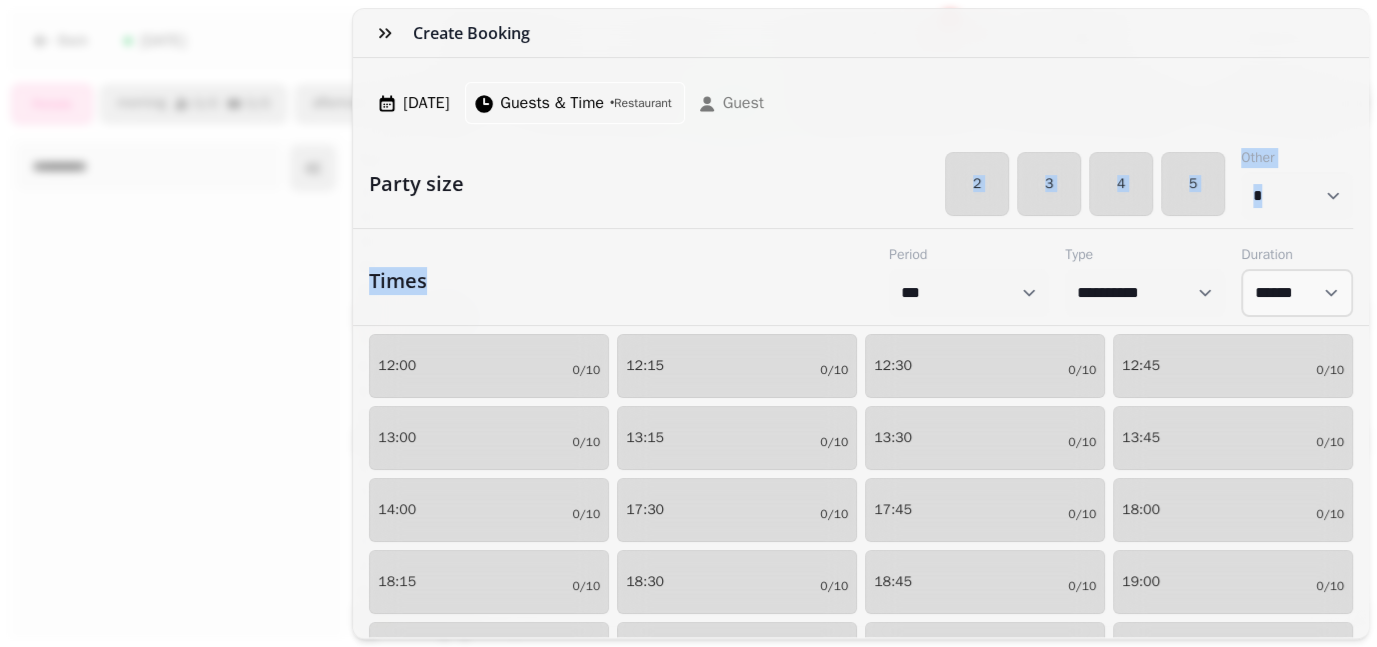 drag, startPoint x: 637, startPoint y: 196, endPoint x: 606, endPoint y: 290, distance: 98.9798 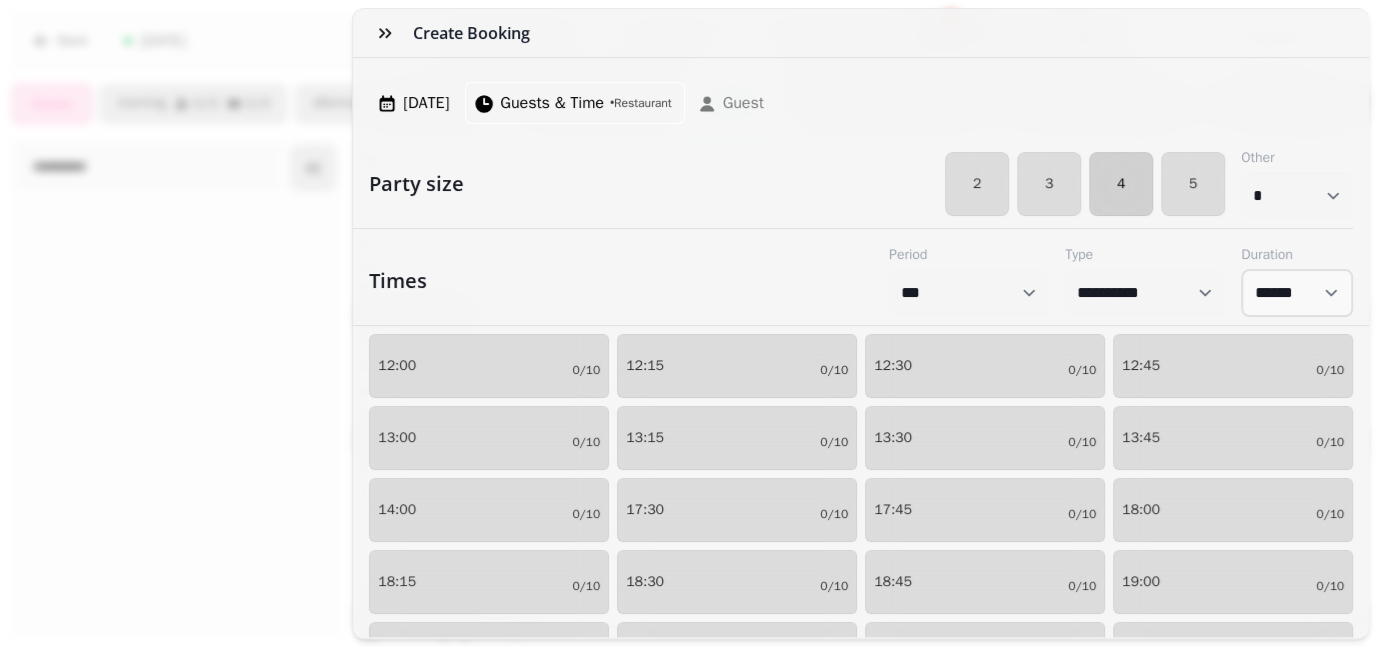 click on "4" at bounding box center (1121, 184) 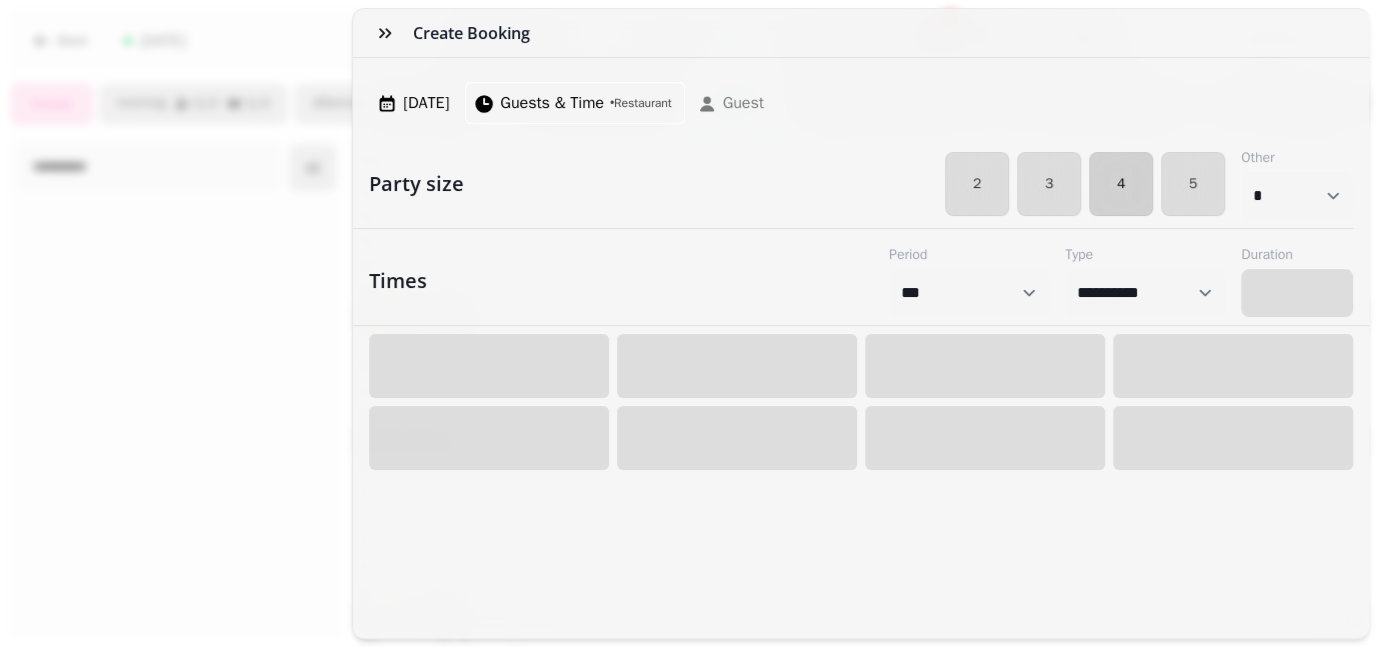 select on "****" 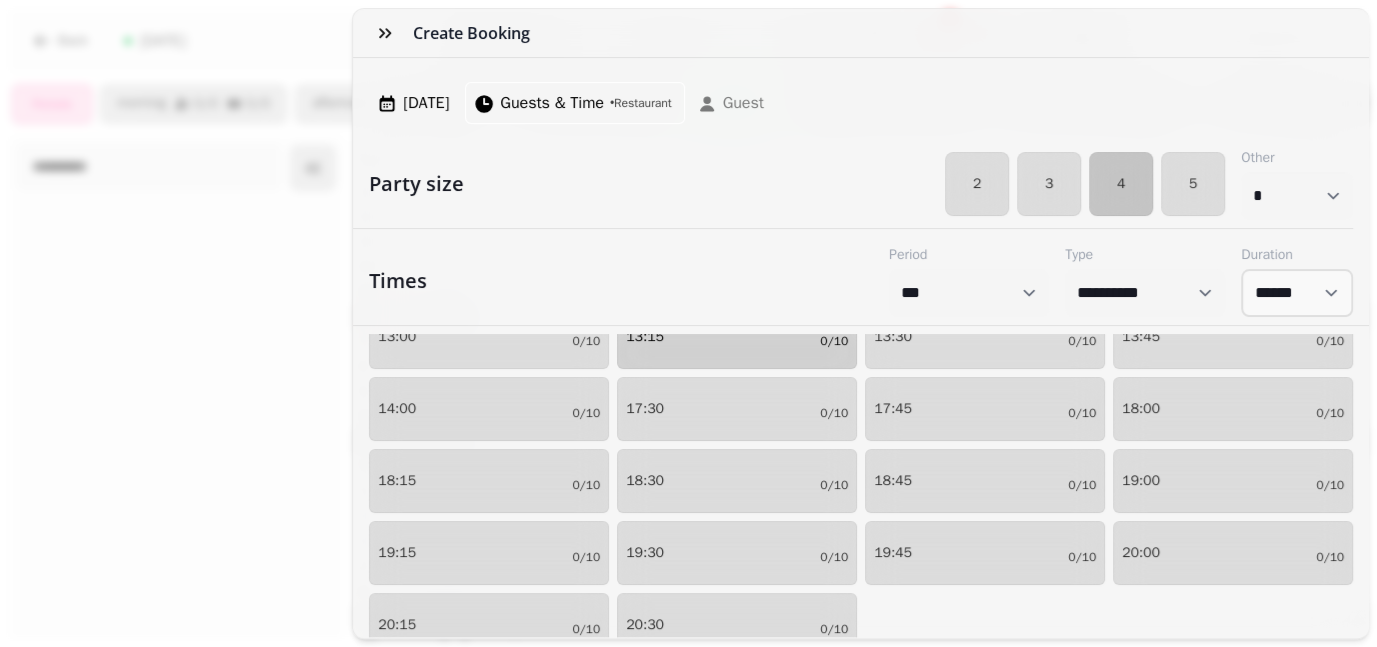 scroll, scrollTop: 101, scrollLeft: 0, axis: vertical 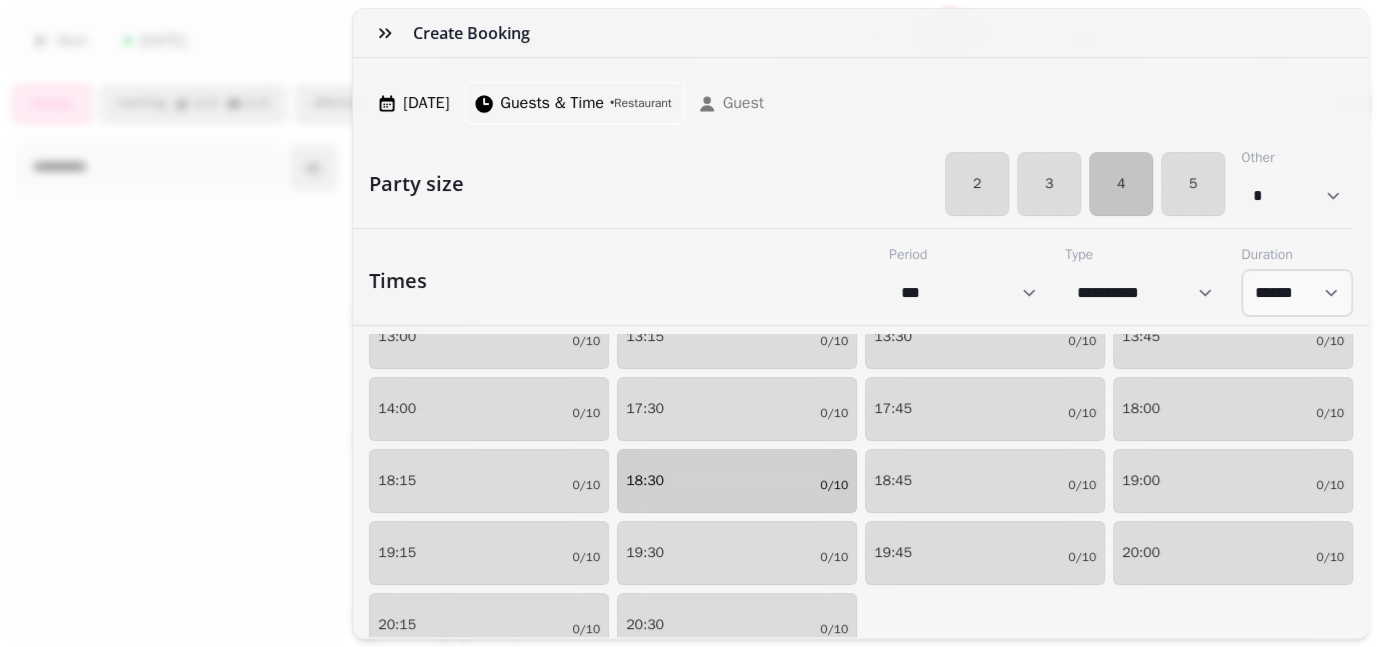 click on "18:30 0/10" at bounding box center [737, 481] 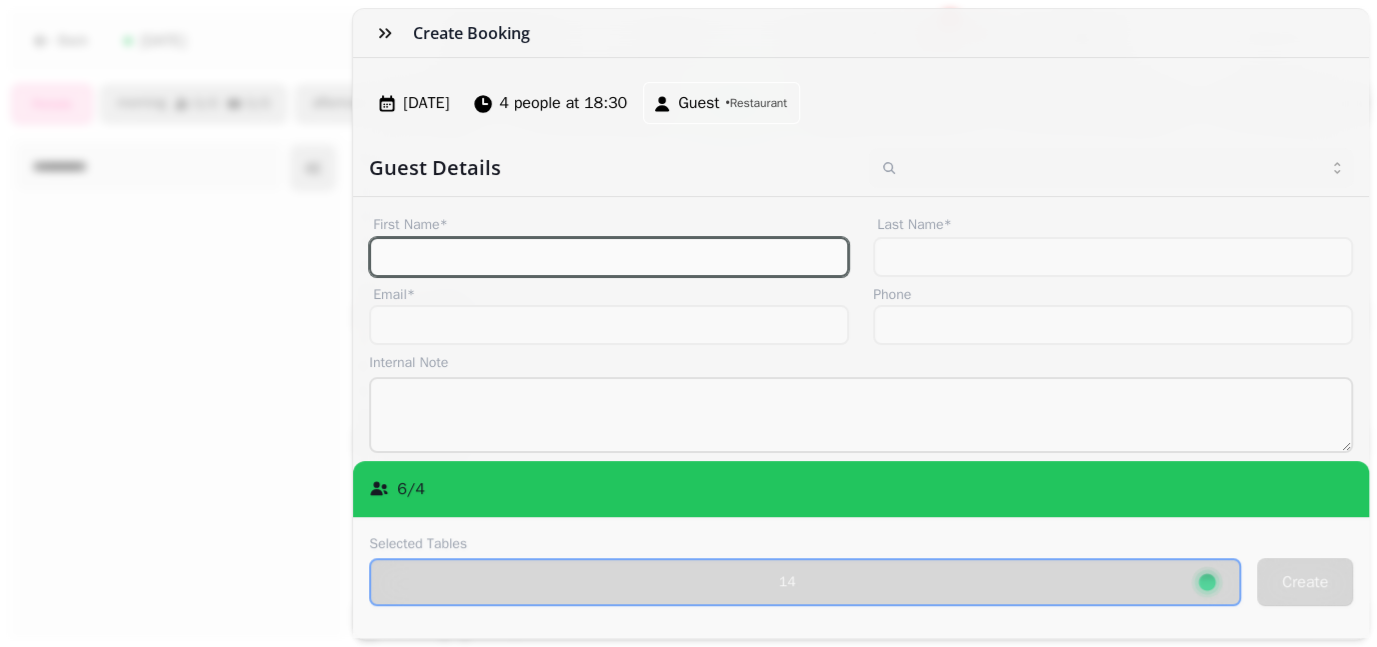 click on "First Name*" at bounding box center (609, 257) 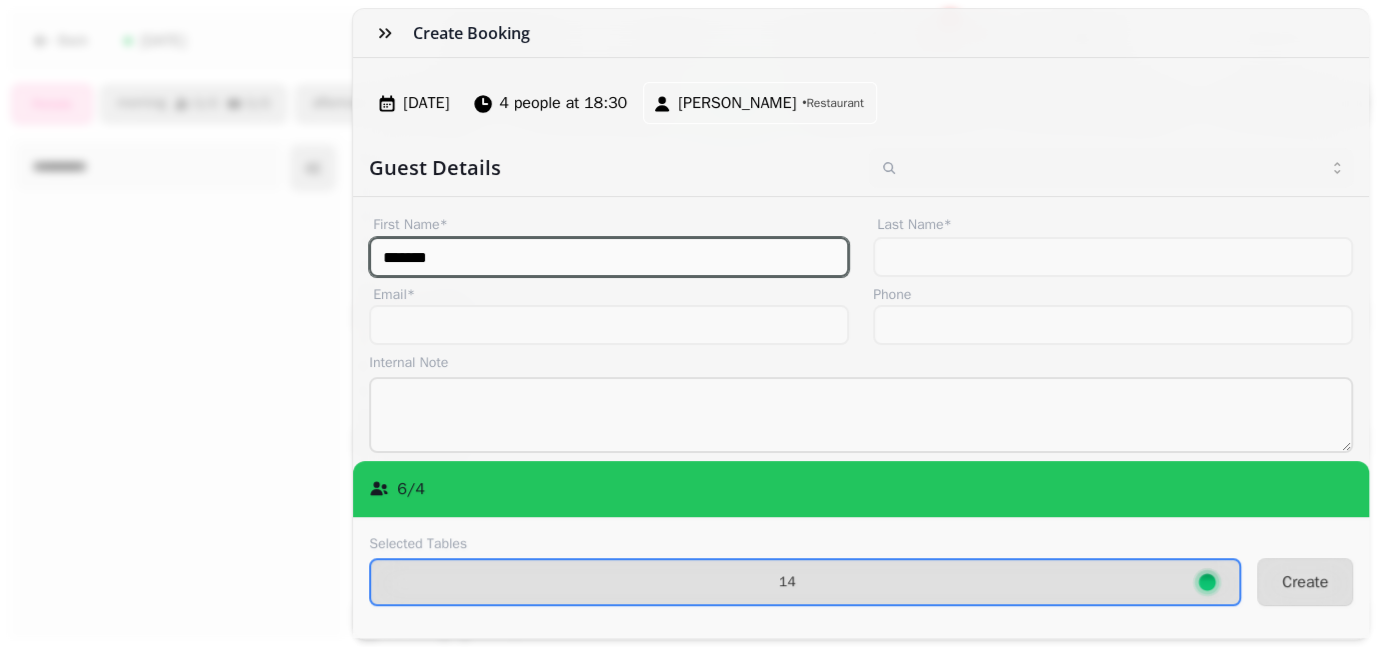 type on "*******" 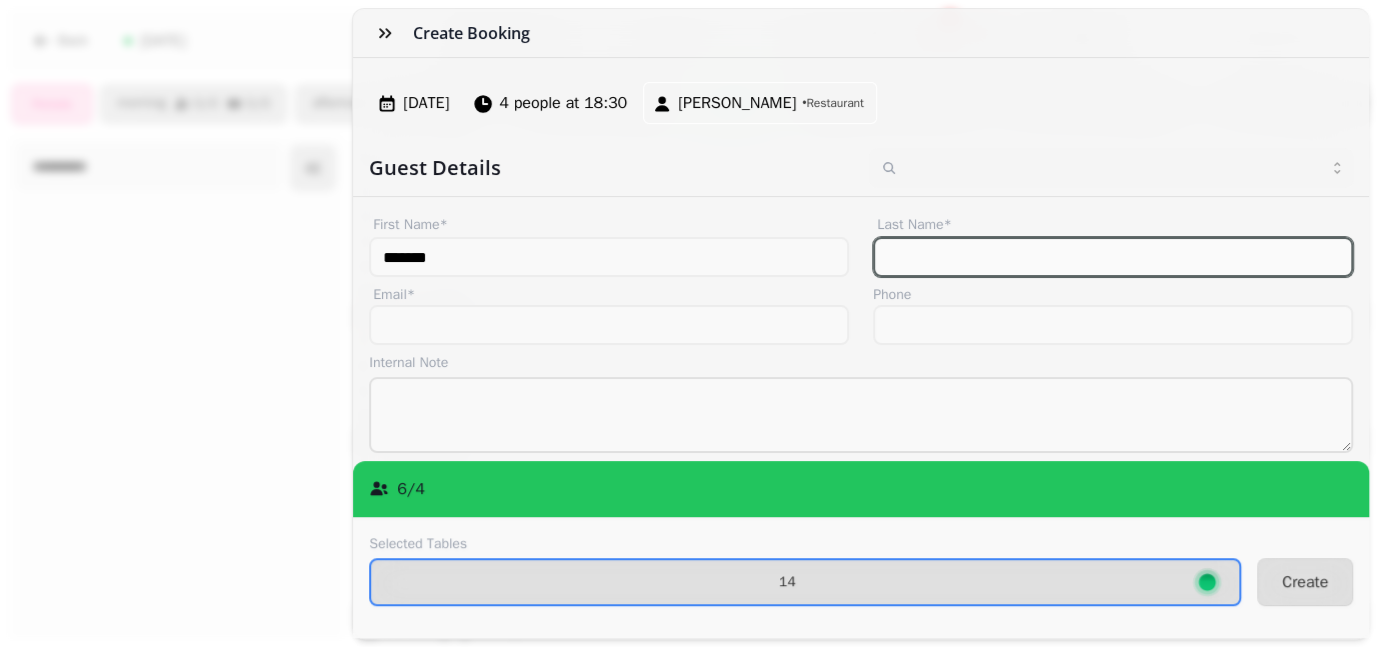 click on "Last Name*" at bounding box center [1113, 257] 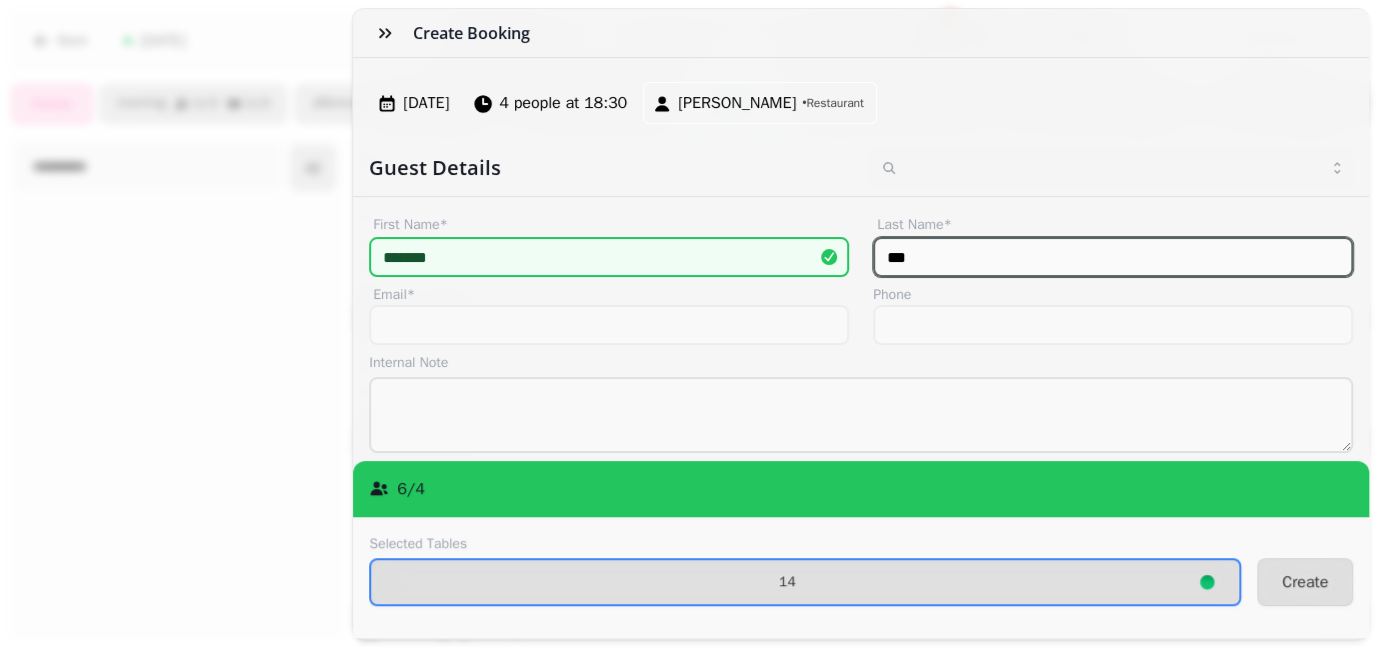 scroll, scrollTop: 135, scrollLeft: 0, axis: vertical 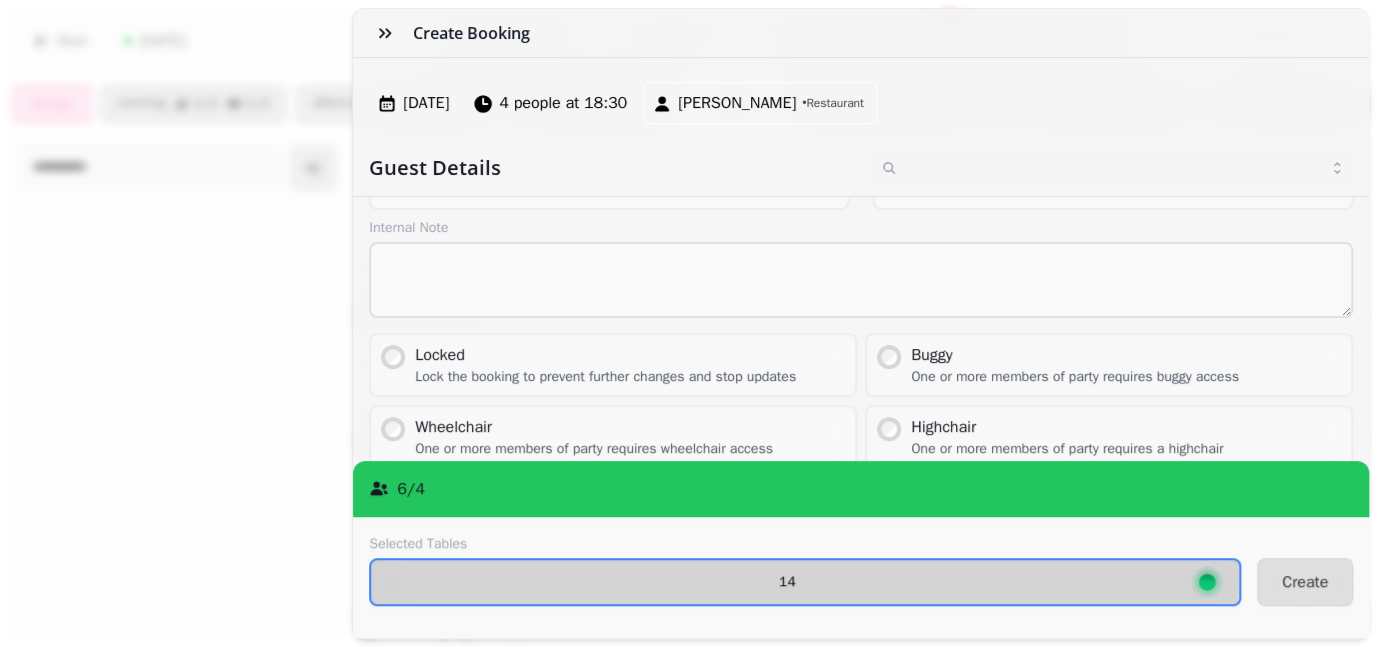 type on "***" 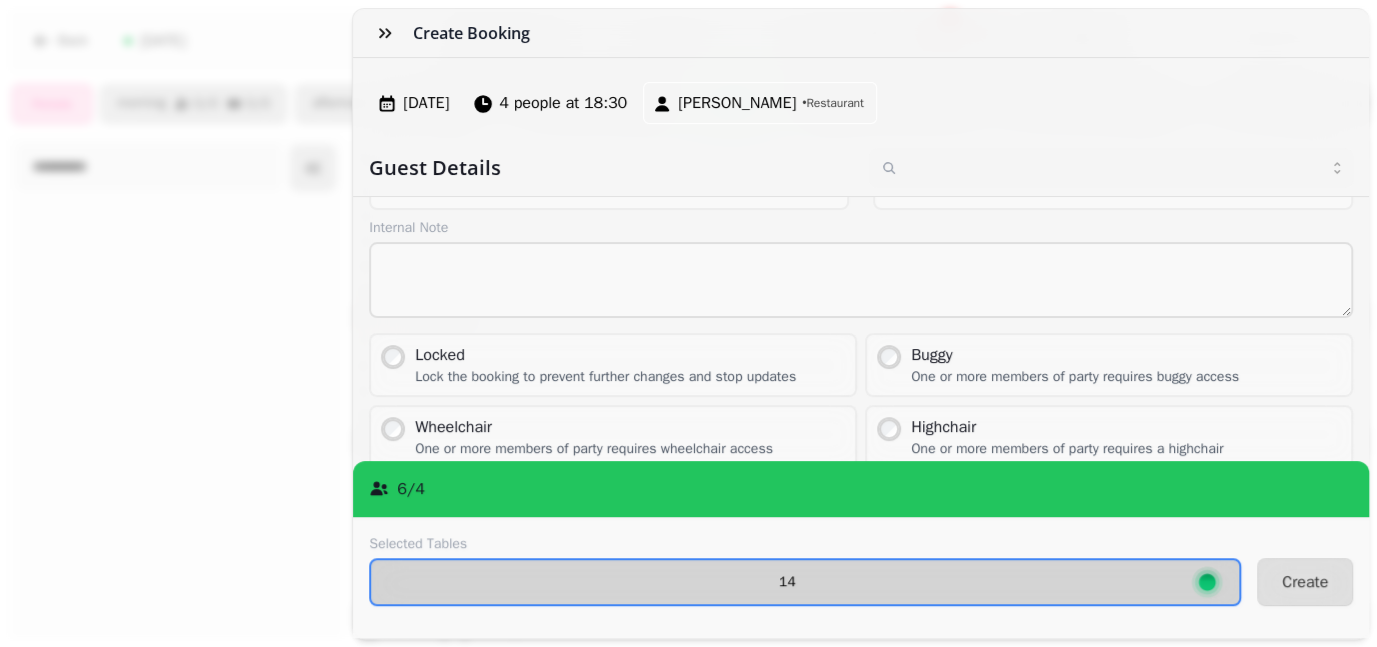 click on "14" at bounding box center (805, 582) 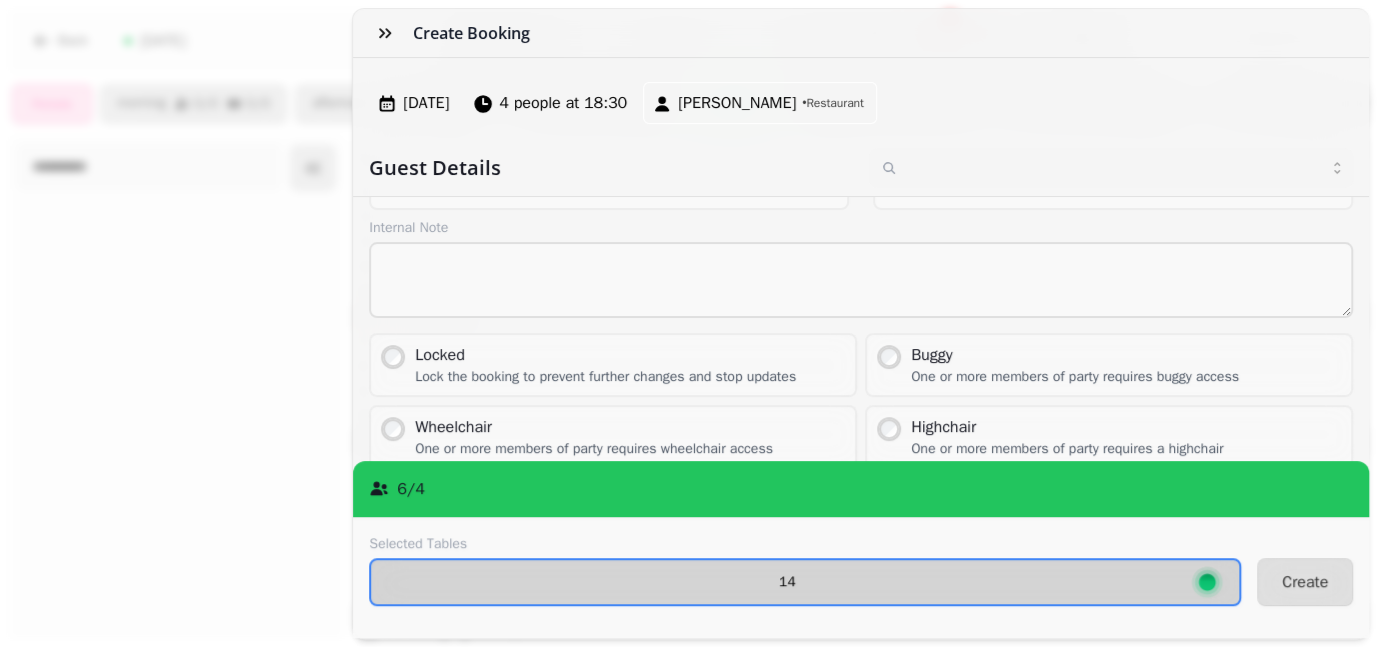 scroll, scrollTop: 88, scrollLeft: 0, axis: vertical 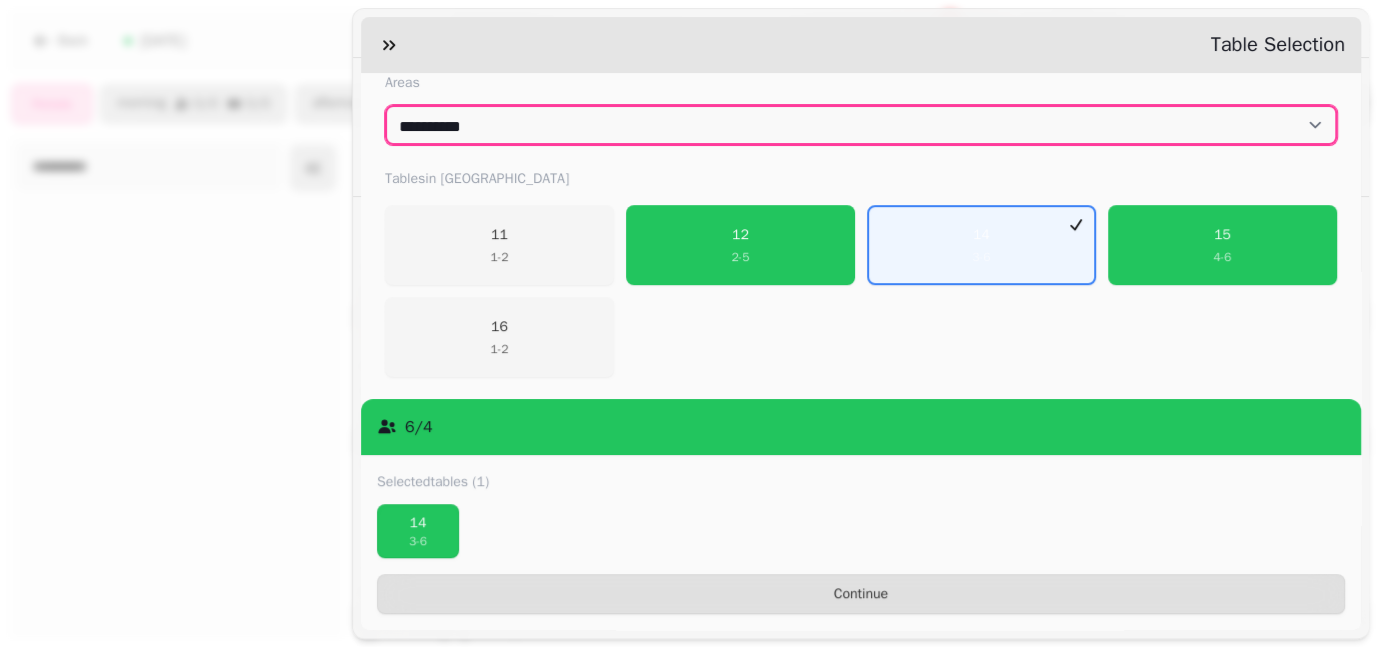 click on "**********" at bounding box center (861, 125) 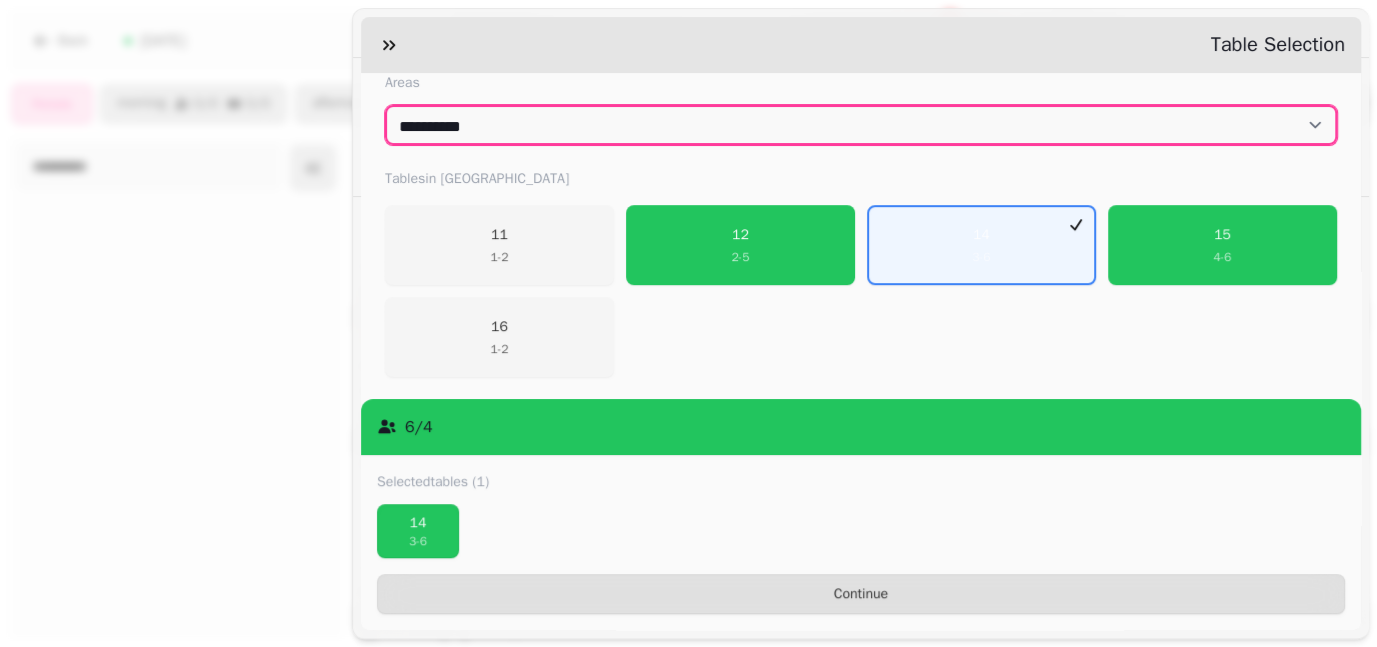 select on "**********" 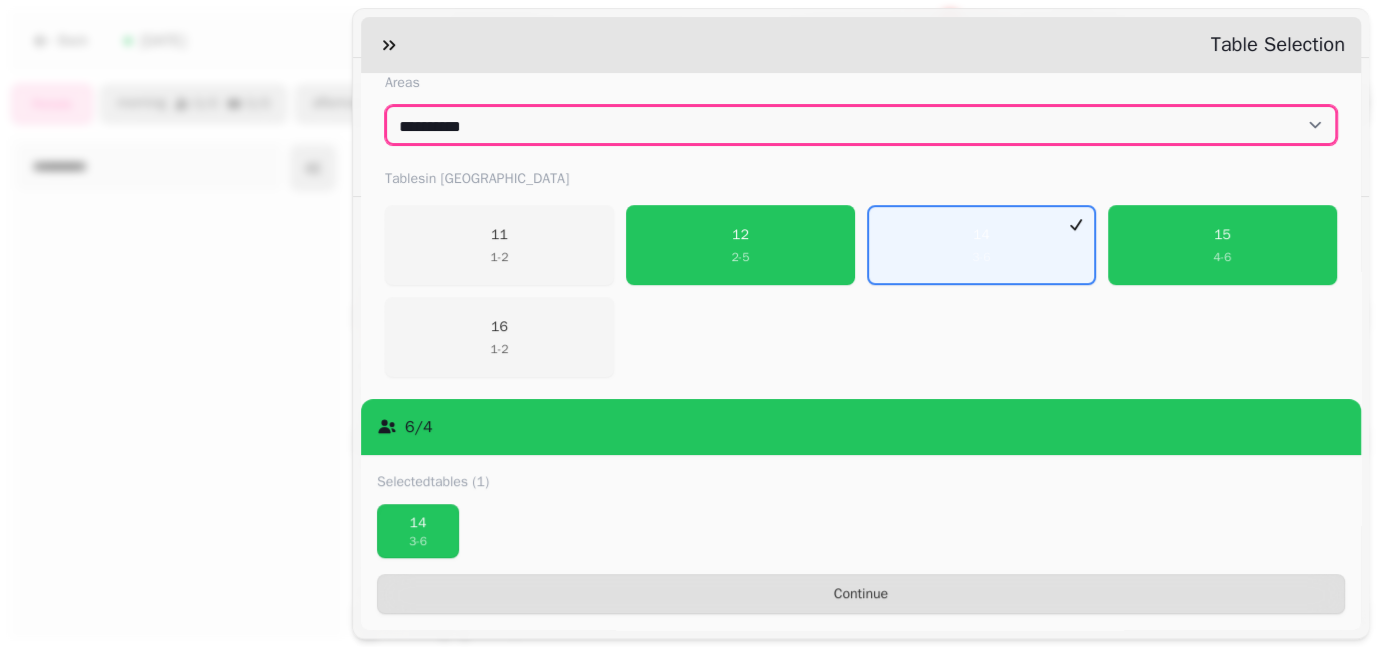 click on "**********" at bounding box center [861, 125] 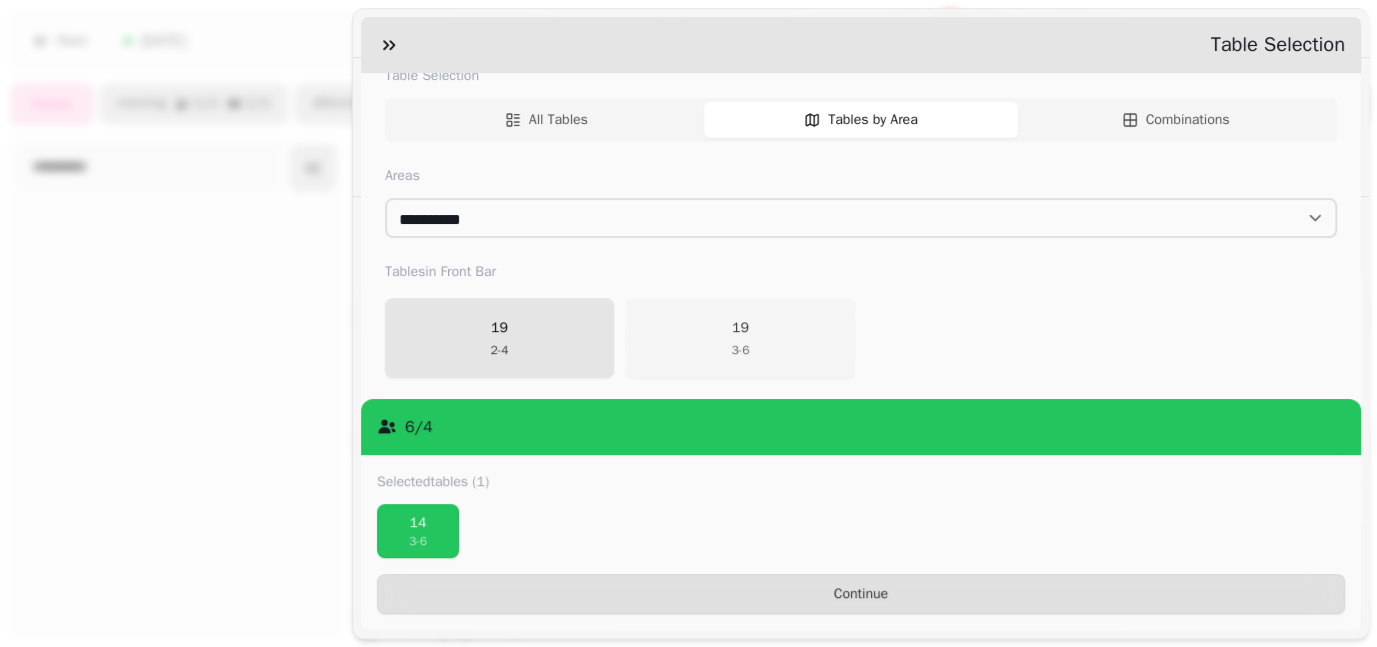 click on "19 2  -  4" at bounding box center (499, 338) 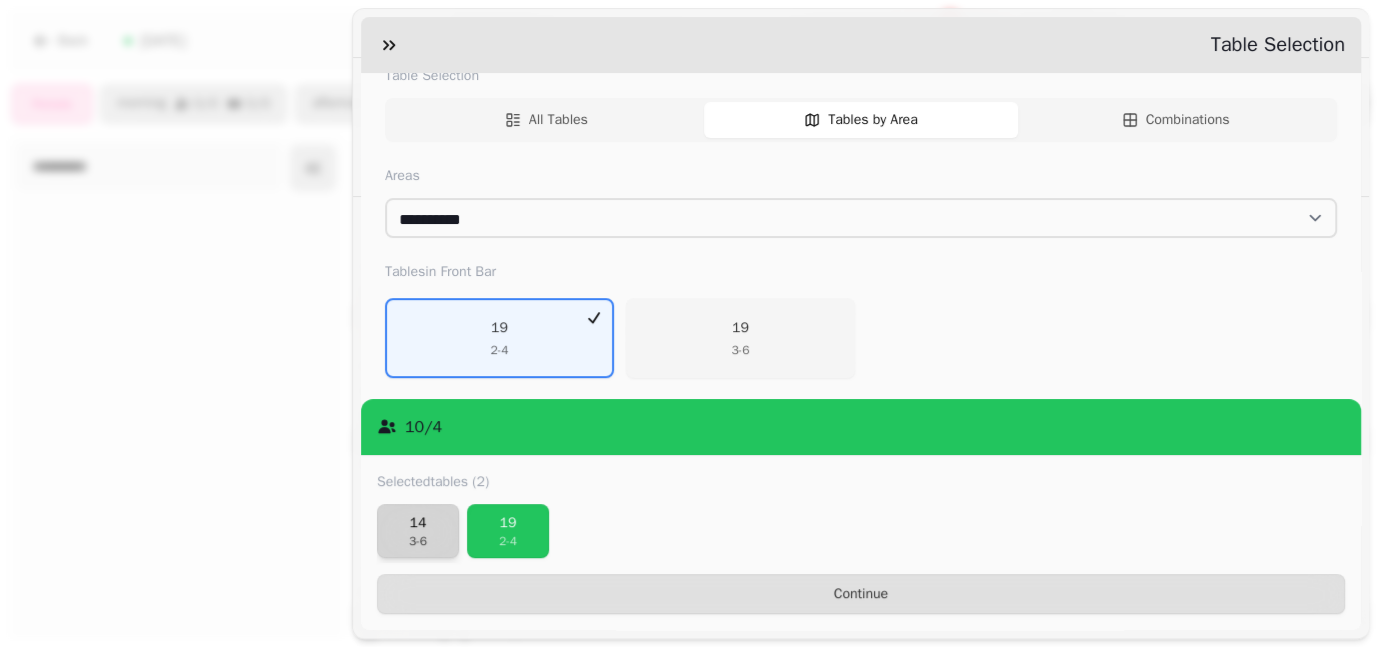 click on "14" at bounding box center [418, 523] 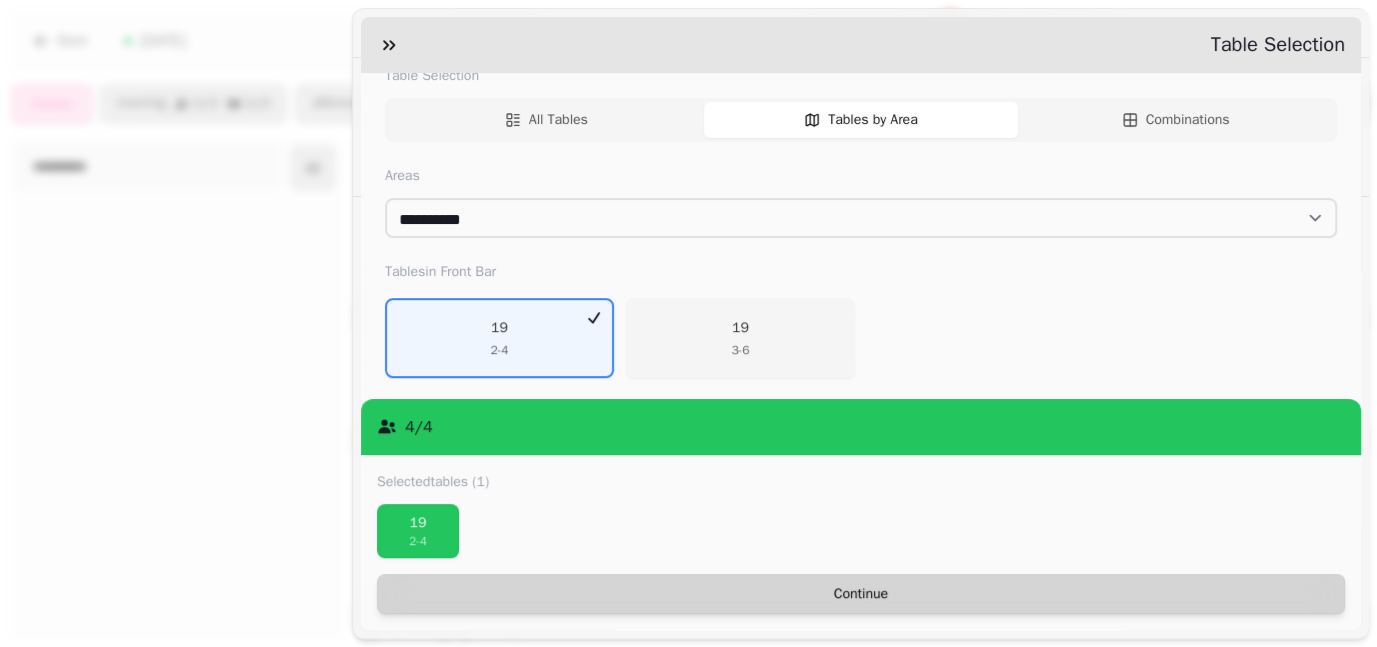click on "Continue" at bounding box center [861, 594] 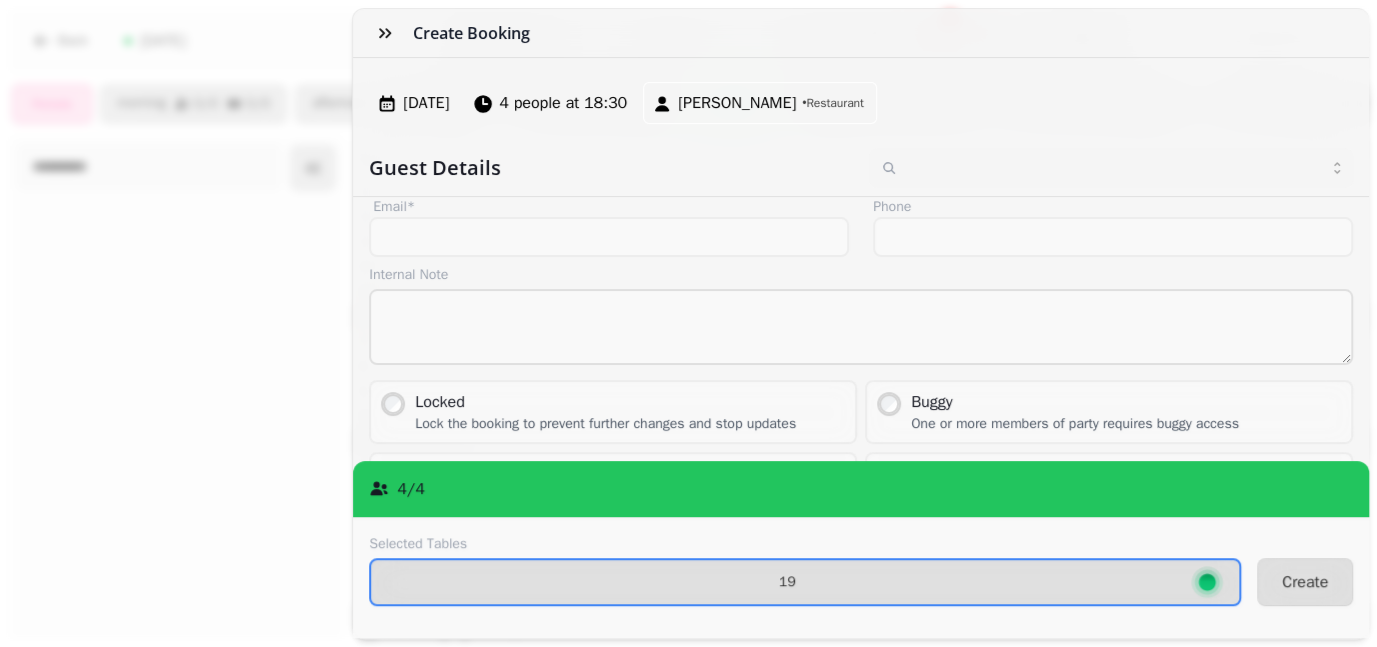 scroll, scrollTop: 135, scrollLeft: 0, axis: vertical 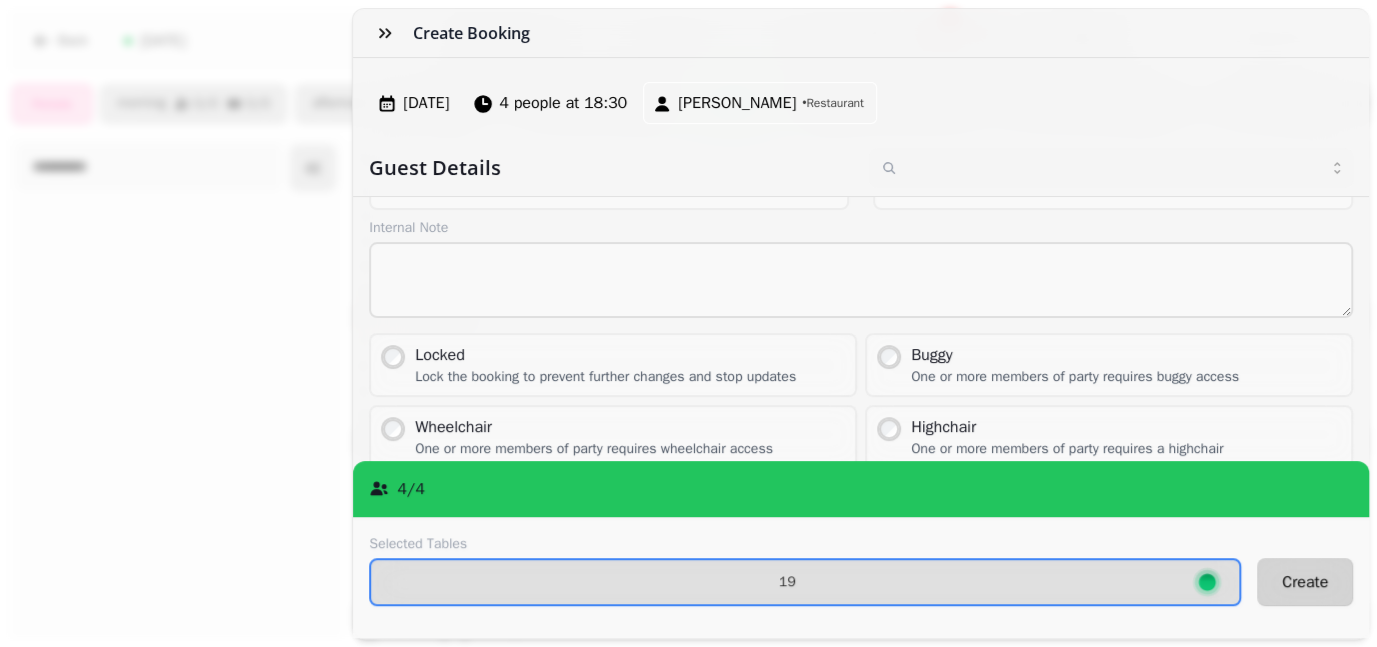click on "Create" at bounding box center (1305, 582) 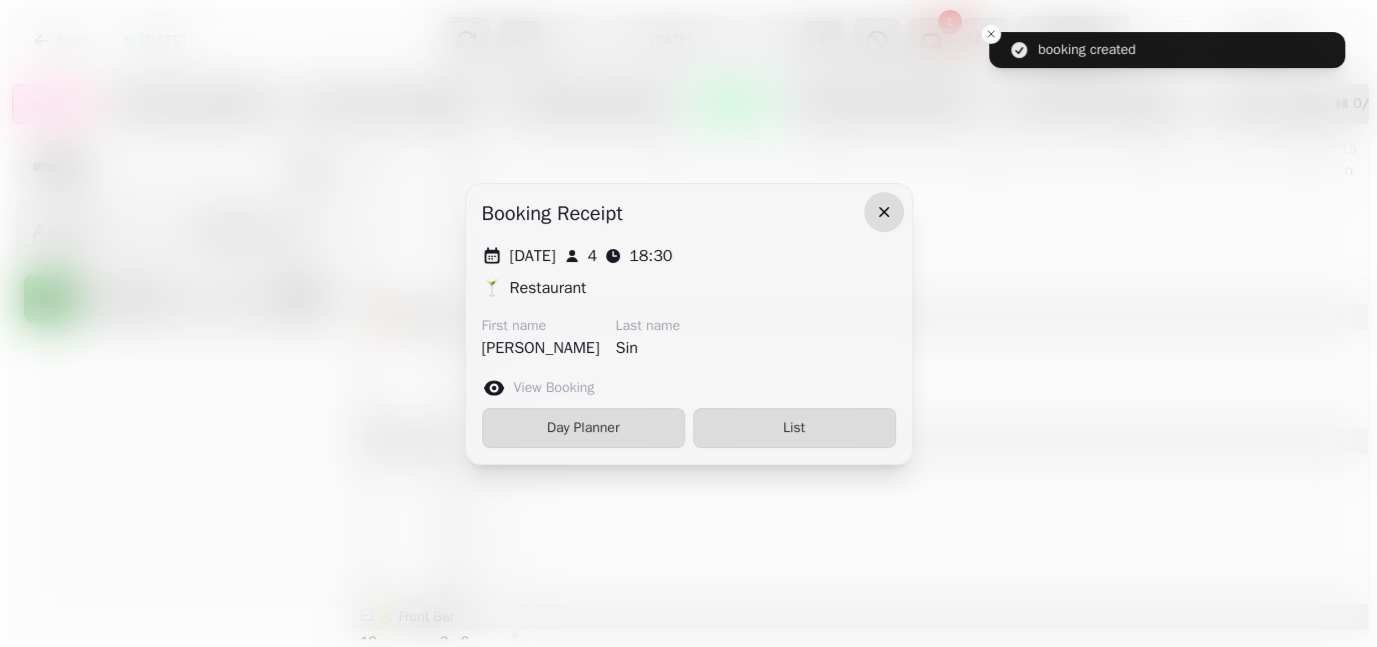 click 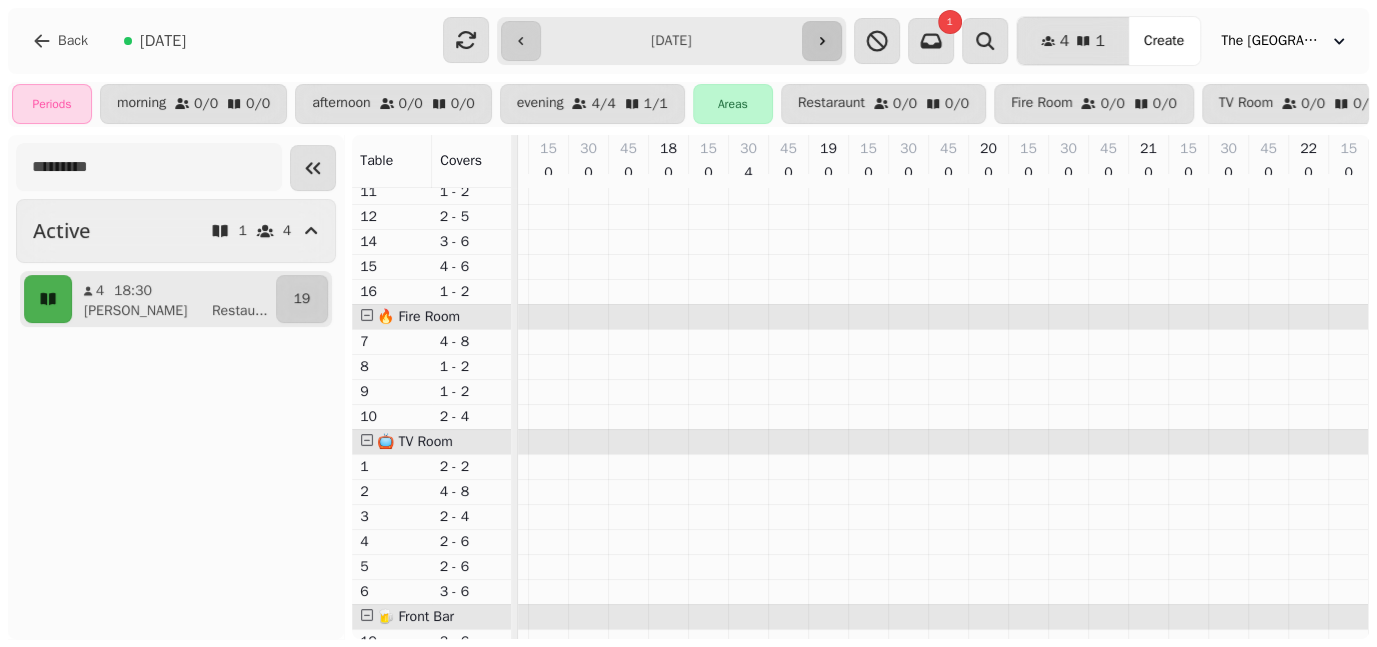 click at bounding box center (822, 41) 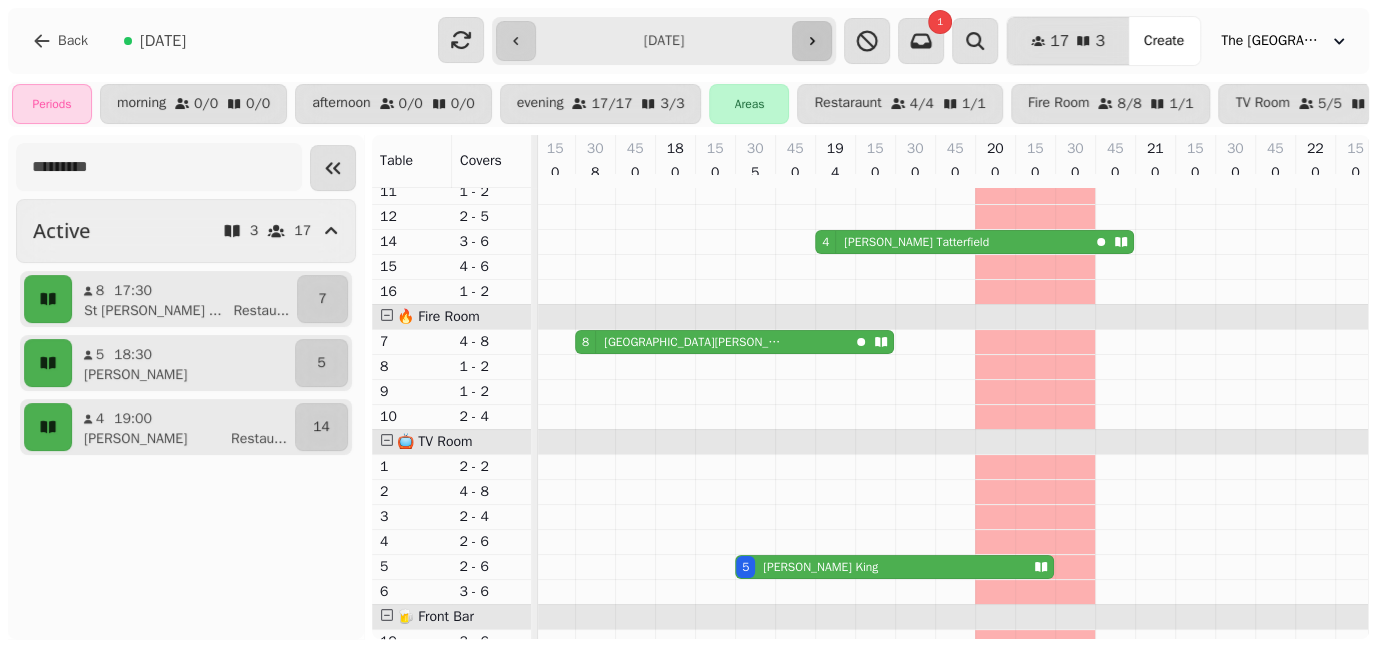 click at bounding box center (812, 41) 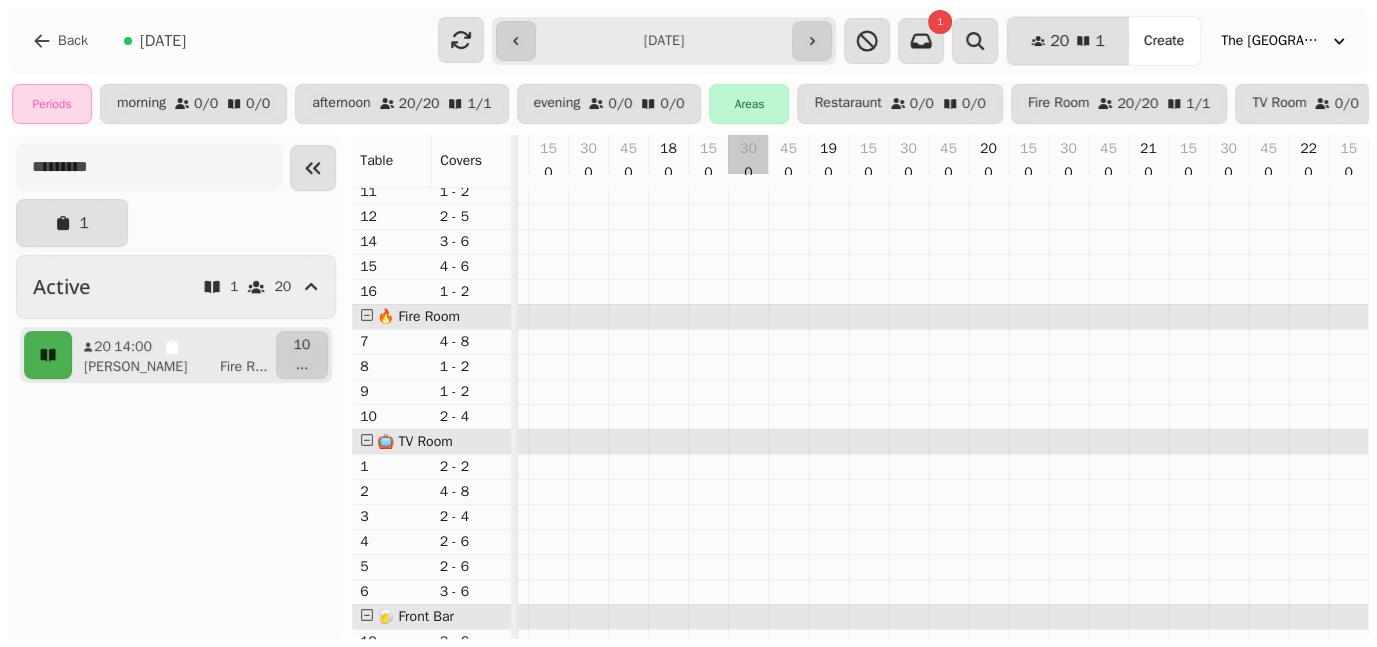 scroll, scrollTop: 33, scrollLeft: 880, axis: both 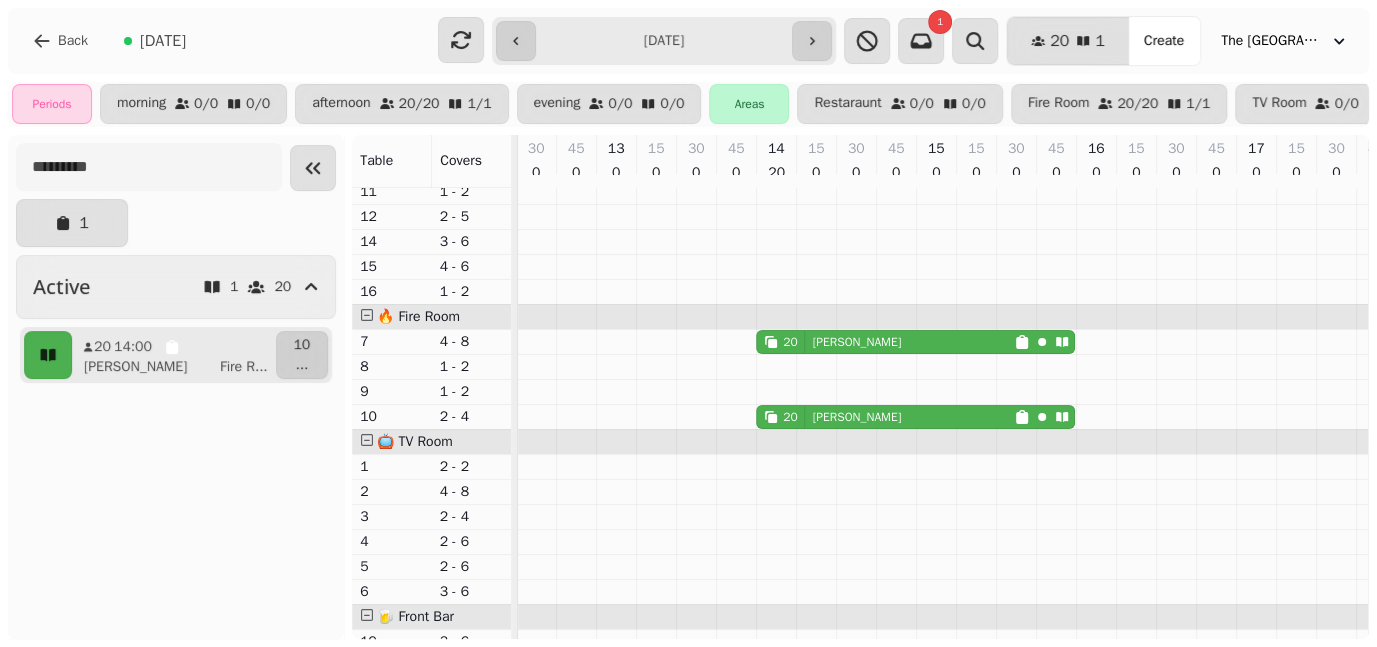click on "[PERSON_NAME]" at bounding box center [857, 342] 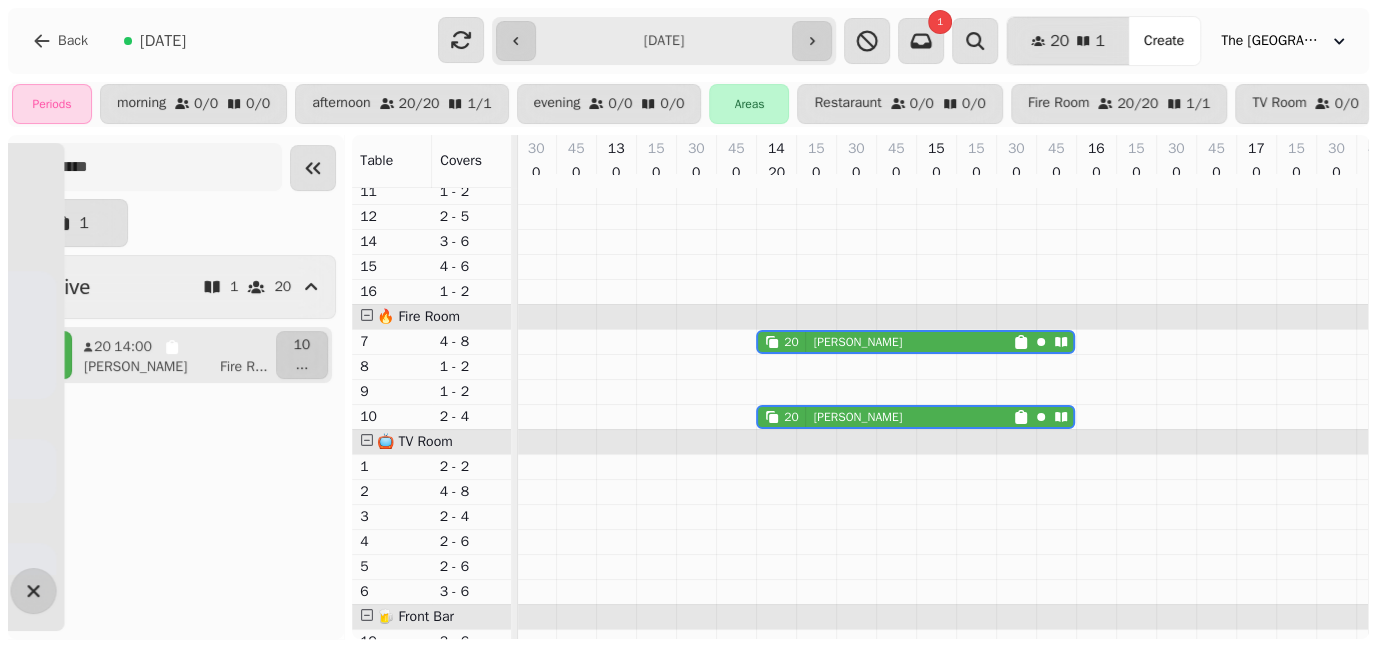 scroll, scrollTop: 0, scrollLeft: 466, axis: horizontal 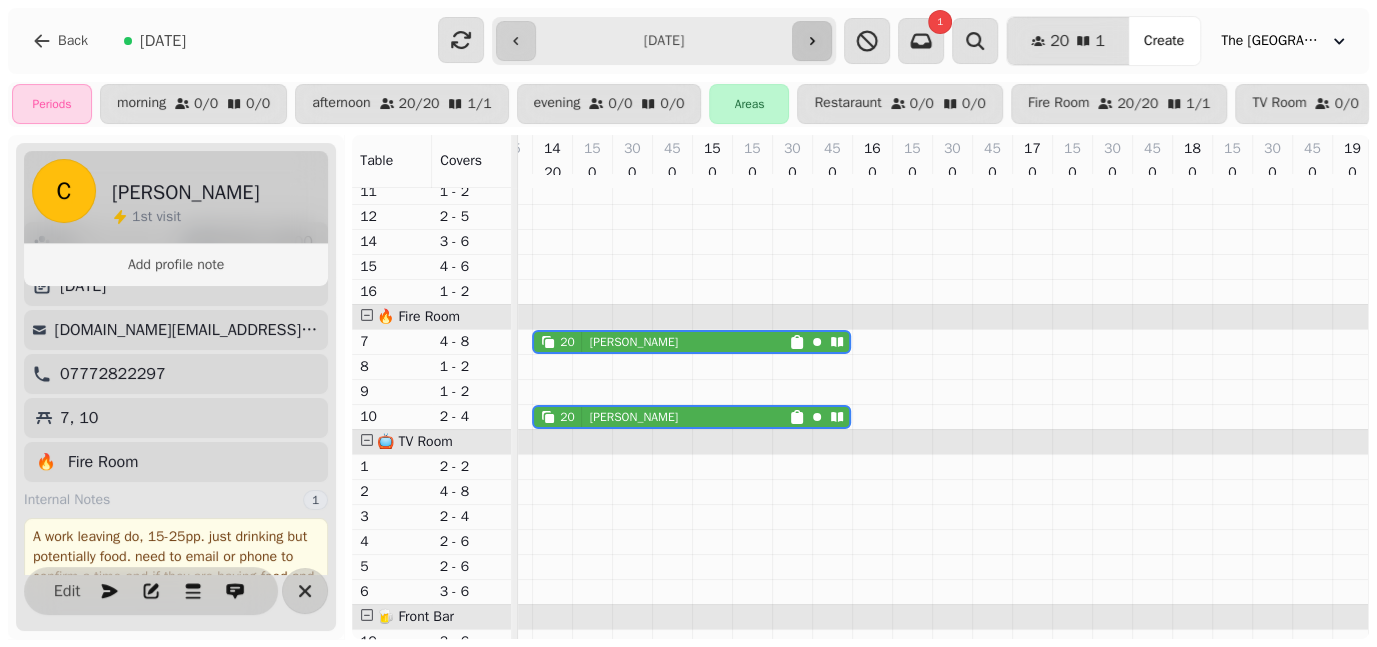 click 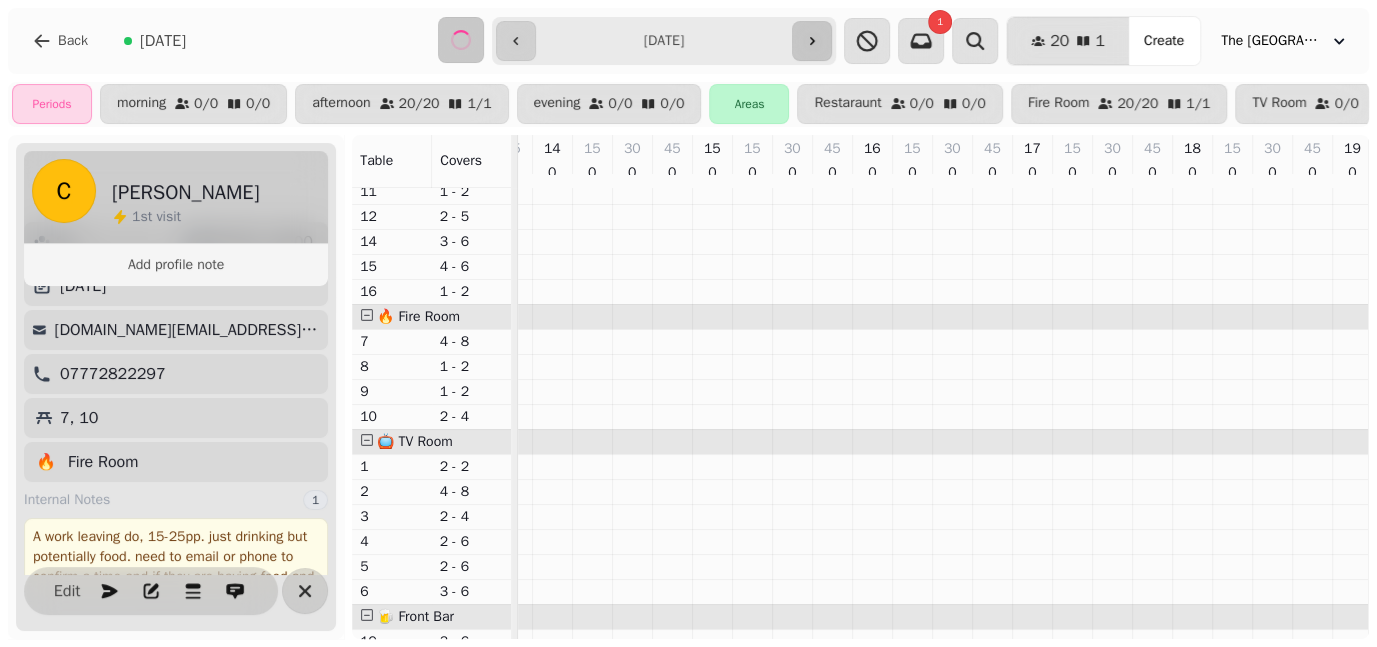 scroll, scrollTop: 0, scrollLeft: 1003, axis: horizontal 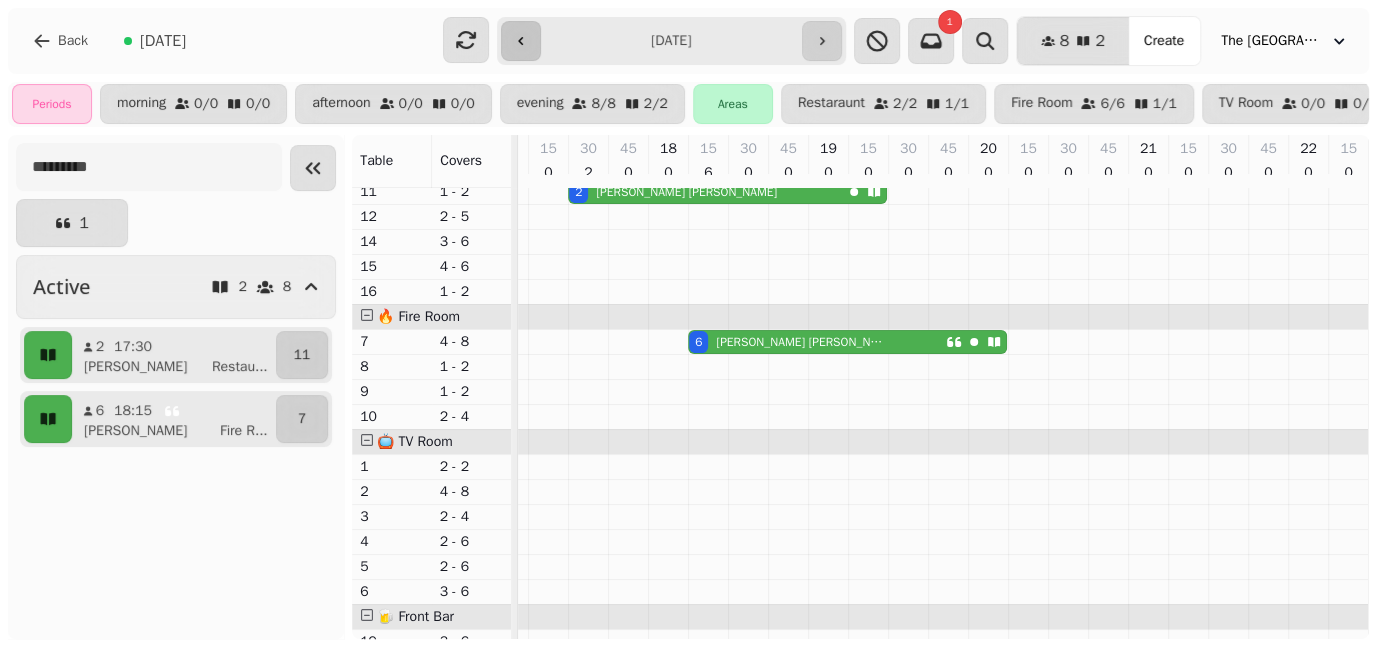 click at bounding box center (521, 41) 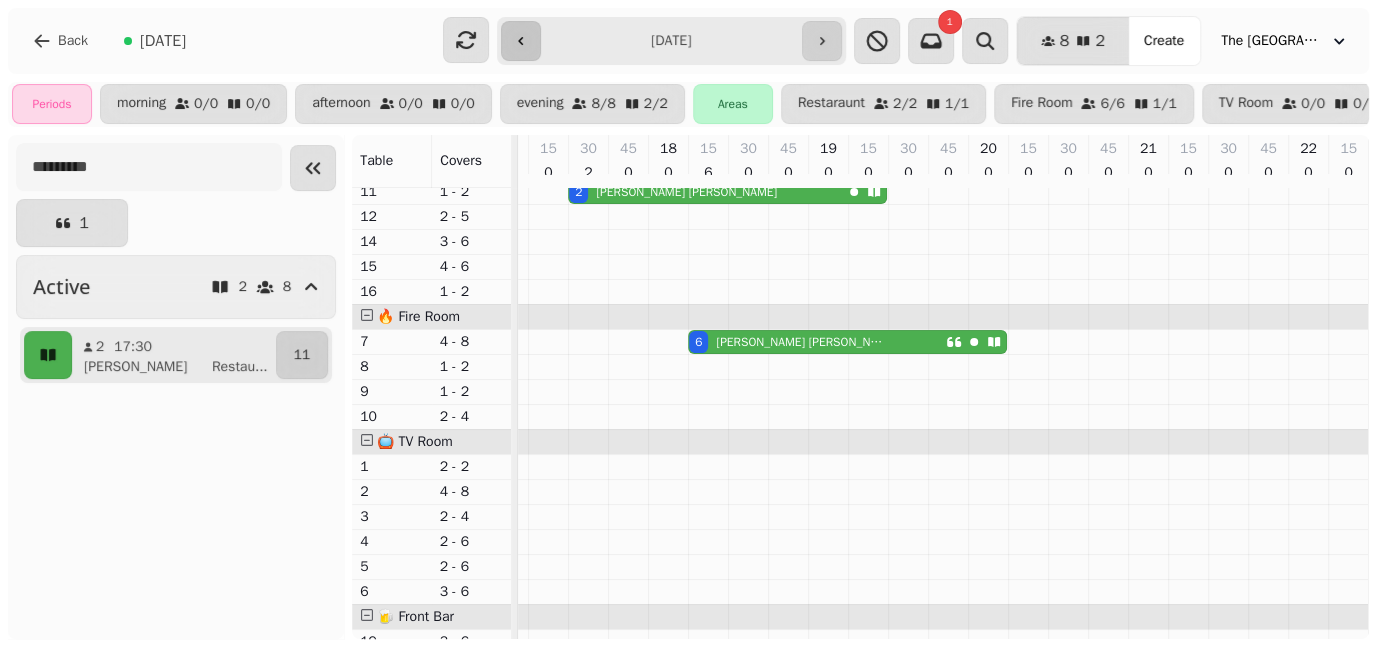 type on "**********" 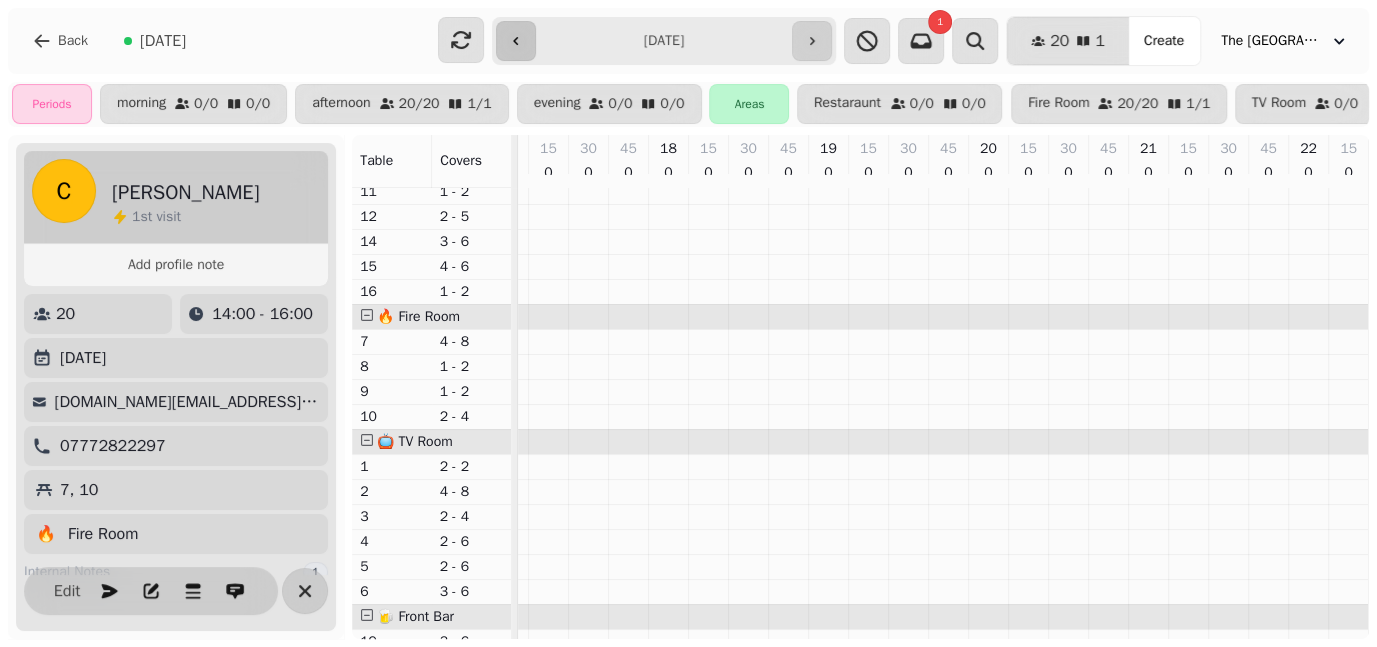 click at bounding box center (516, 41) 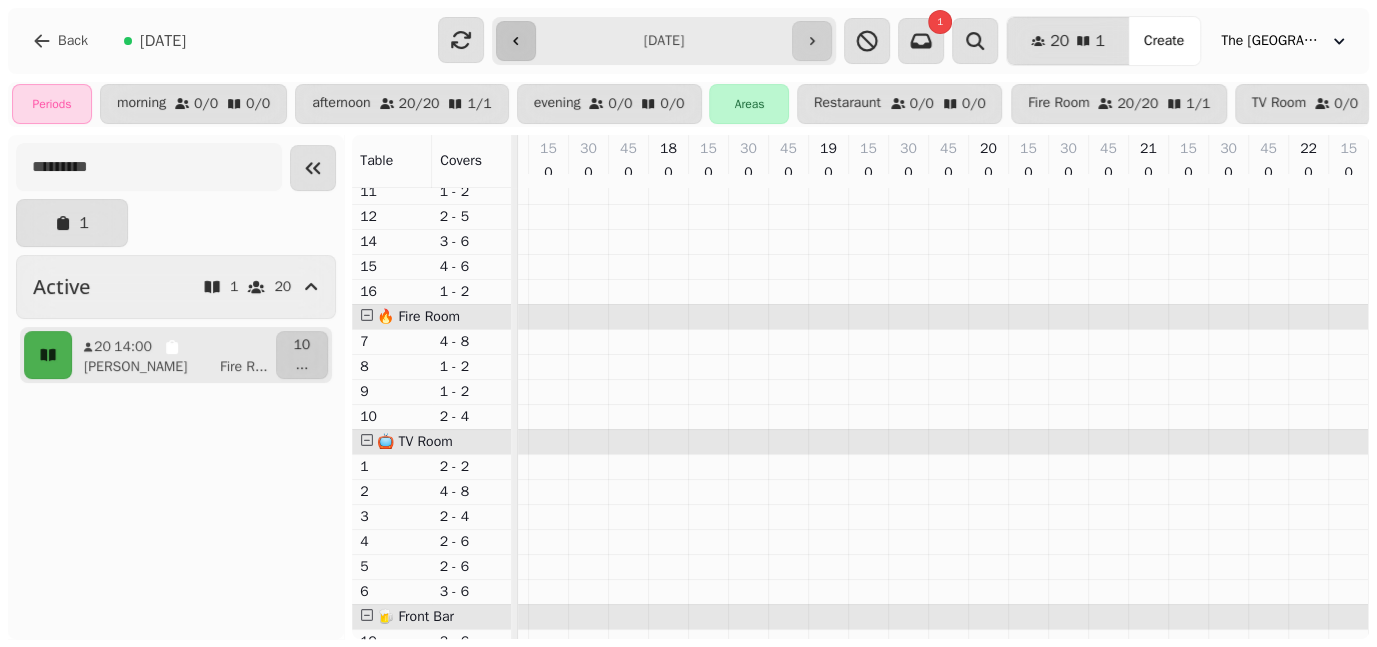 type on "**********" 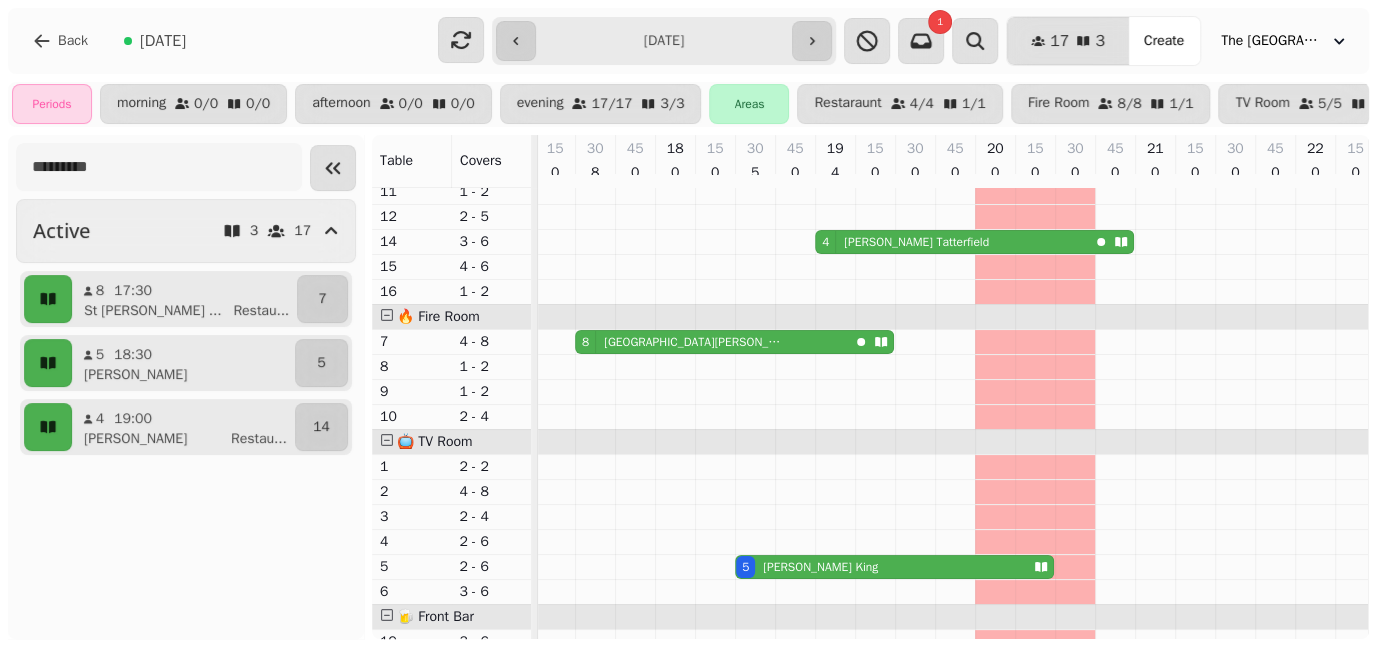 click on "[GEOGRAPHIC_DATA][PERSON_NAME]" at bounding box center (695, 342) 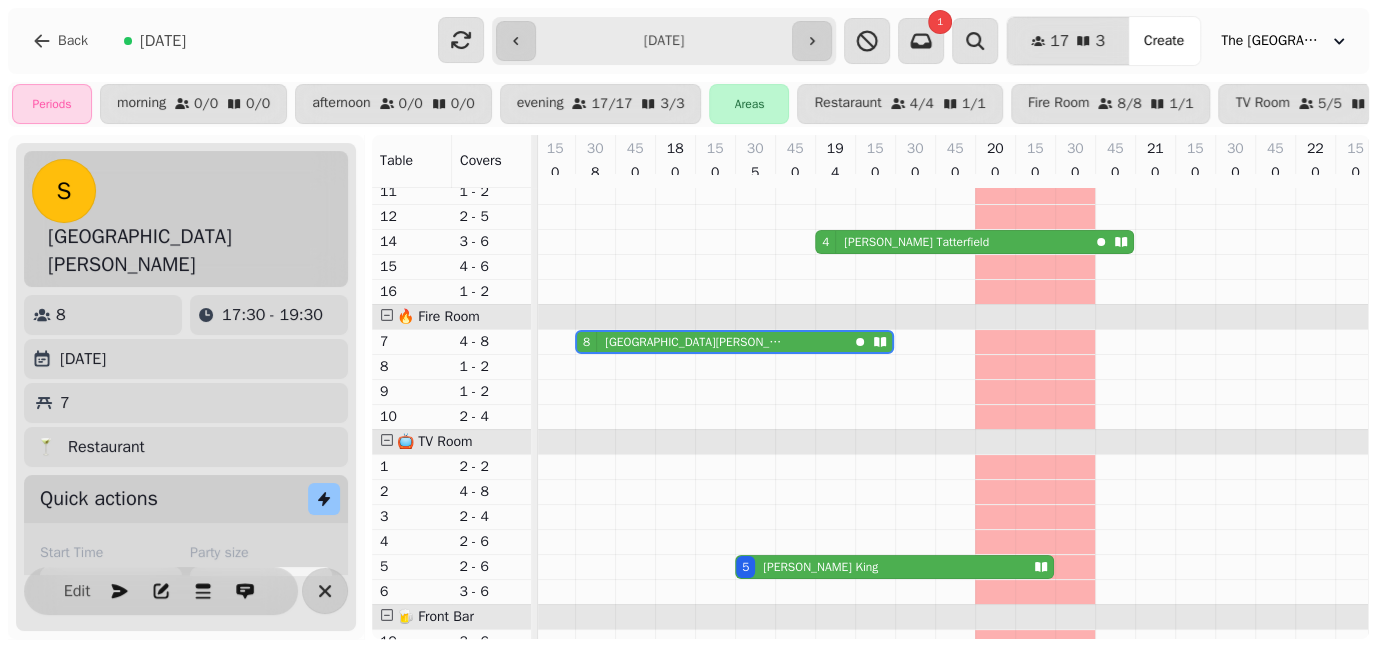 scroll, scrollTop: 152, scrollLeft: 0, axis: vertical 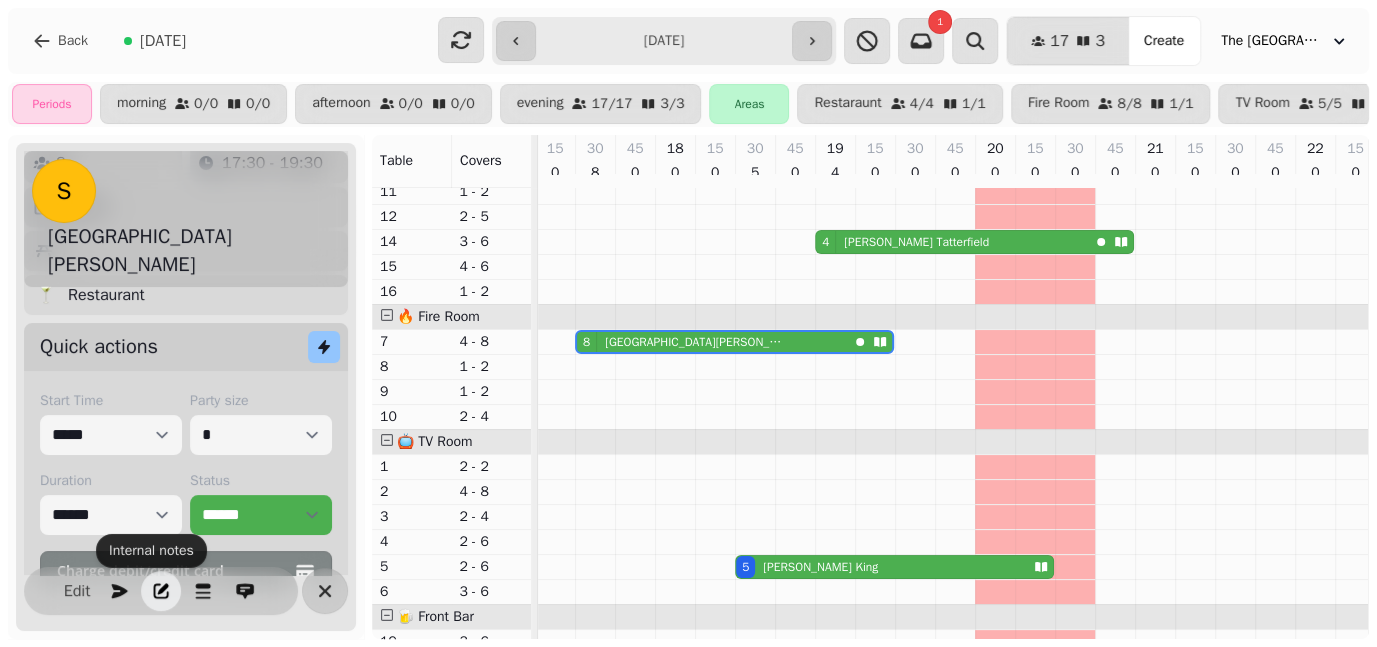 click 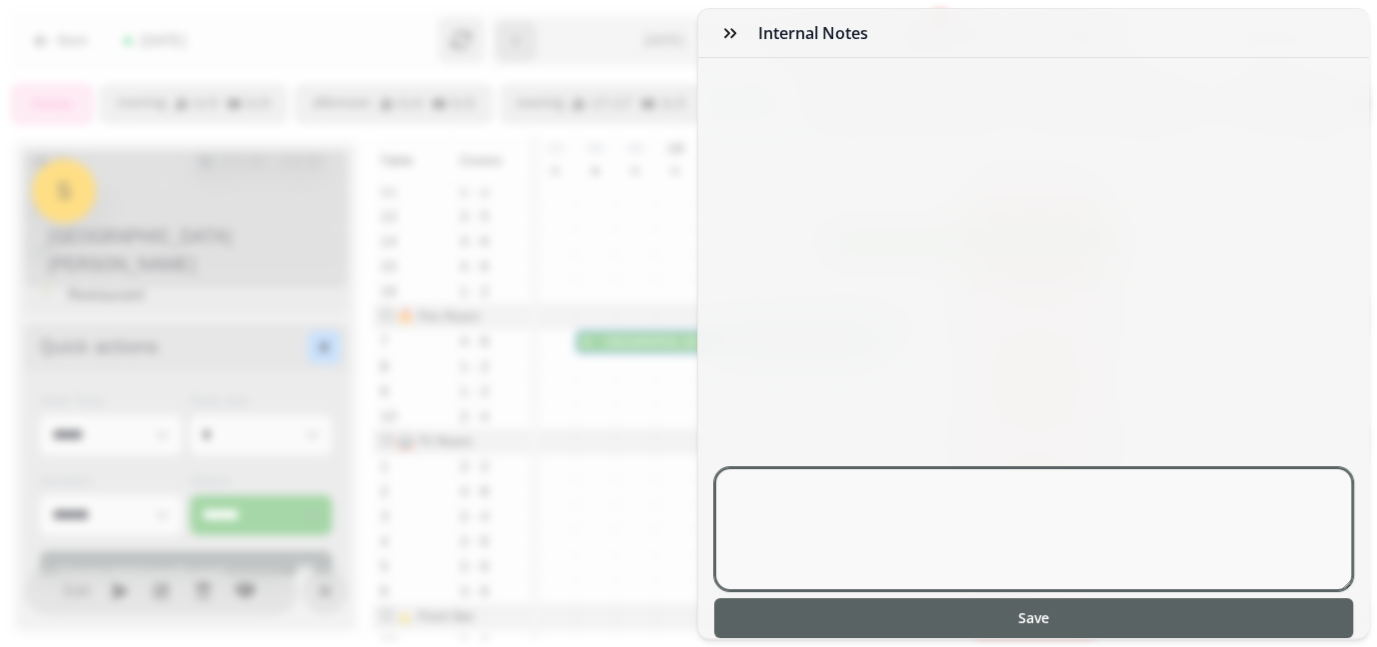 click at bounding box center [1034, 529] 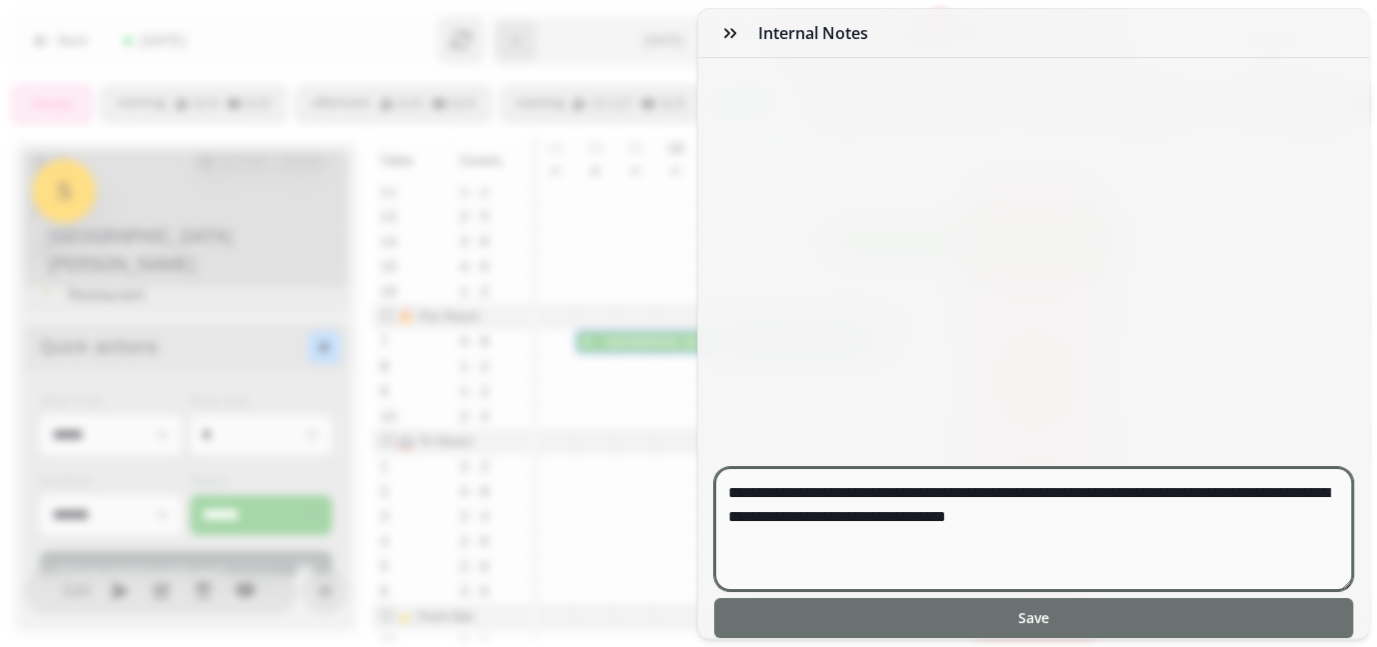type on "**********" 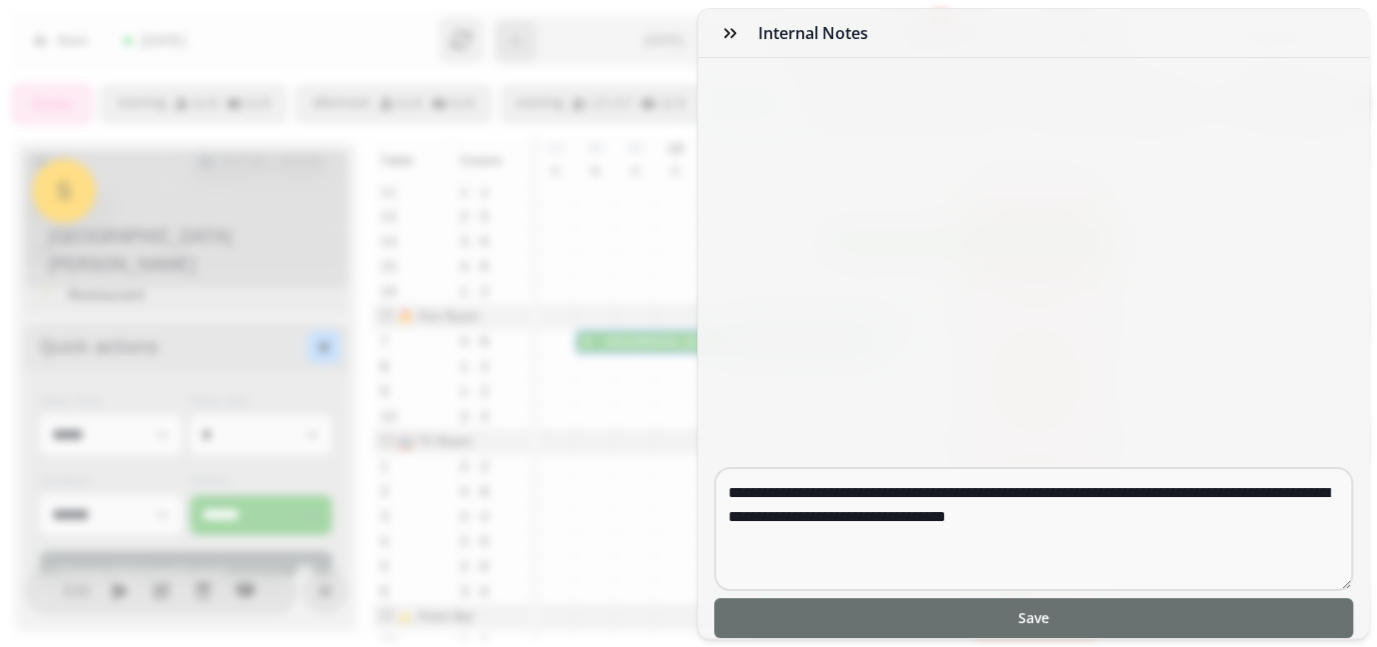 click on "Save" at bounding box center [1034, 618] 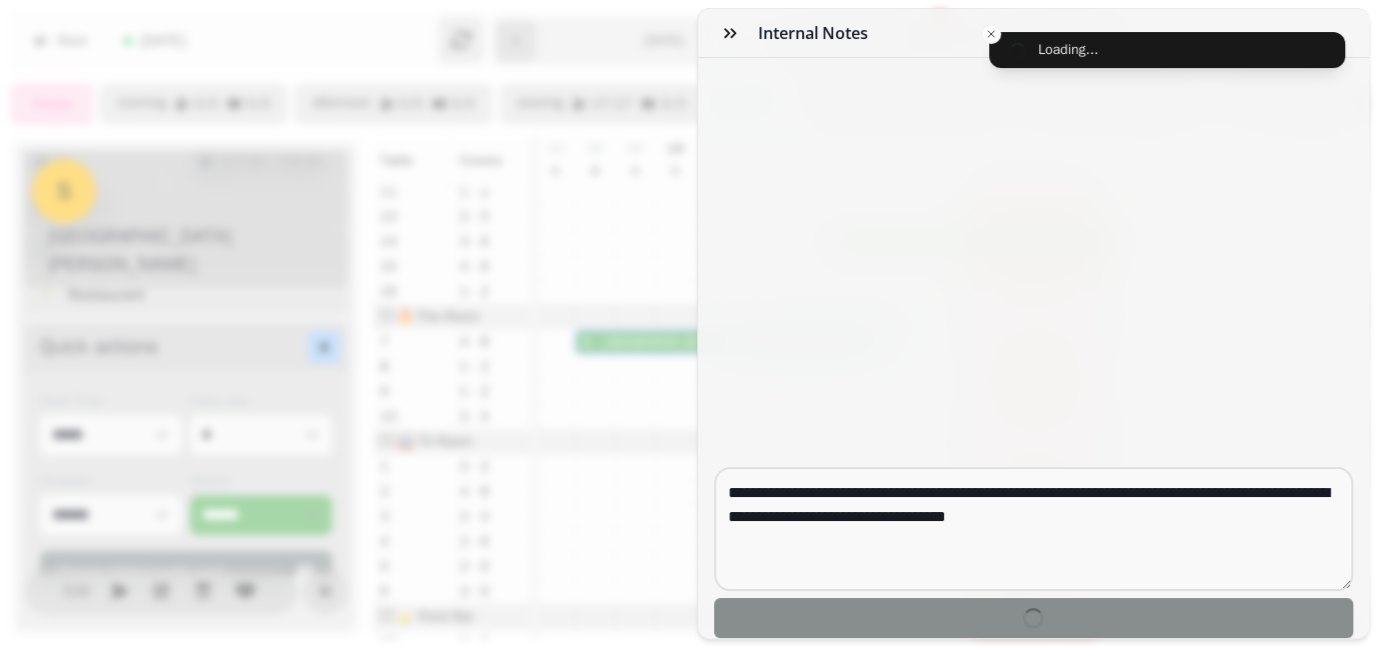 type 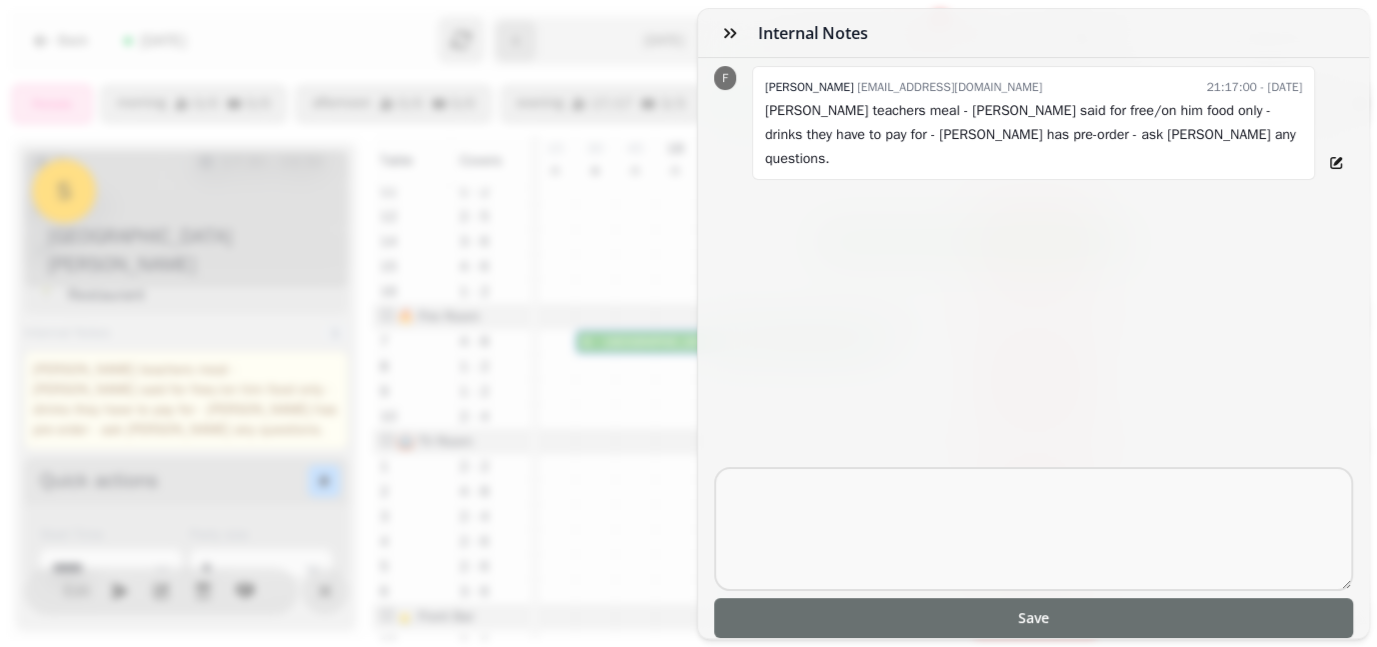 click on "Save" at bounding box center [1034, 618] 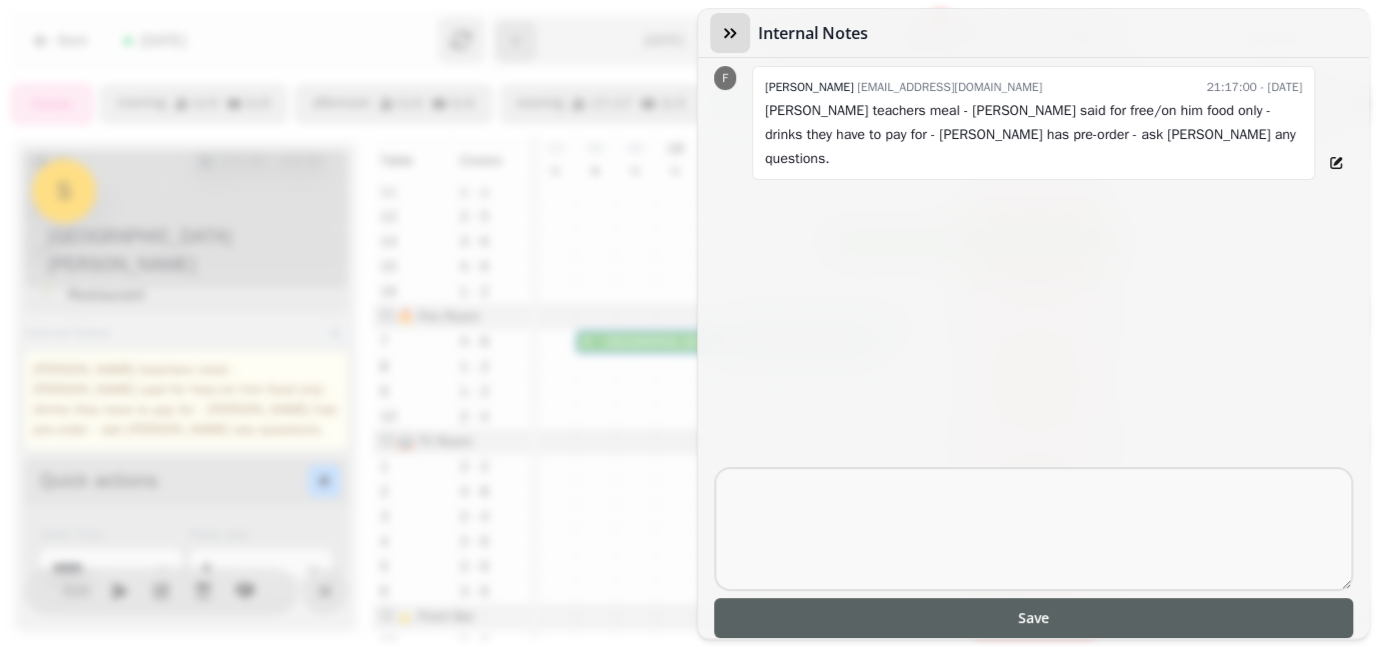 click 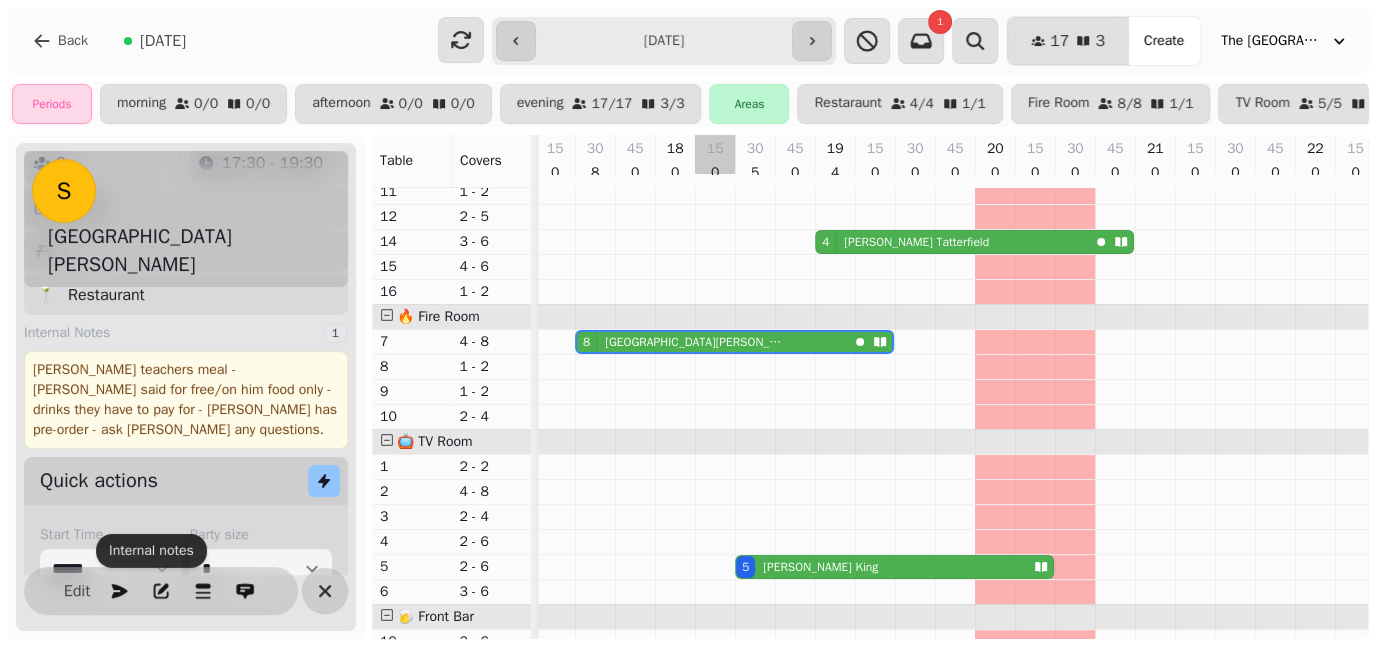 scroll, scrollTop: 0, scrollLeft: 1003, axis: horizontal 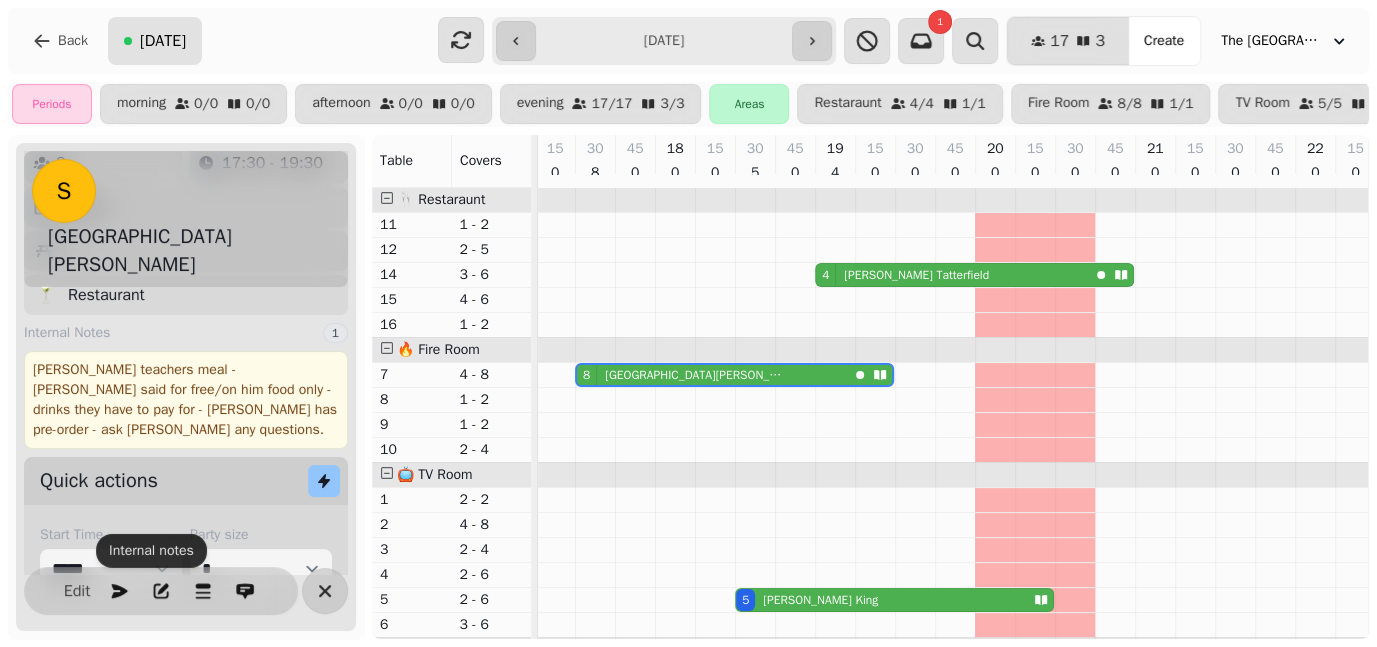 click on "[DATE]" at bounding box center (155, 41) 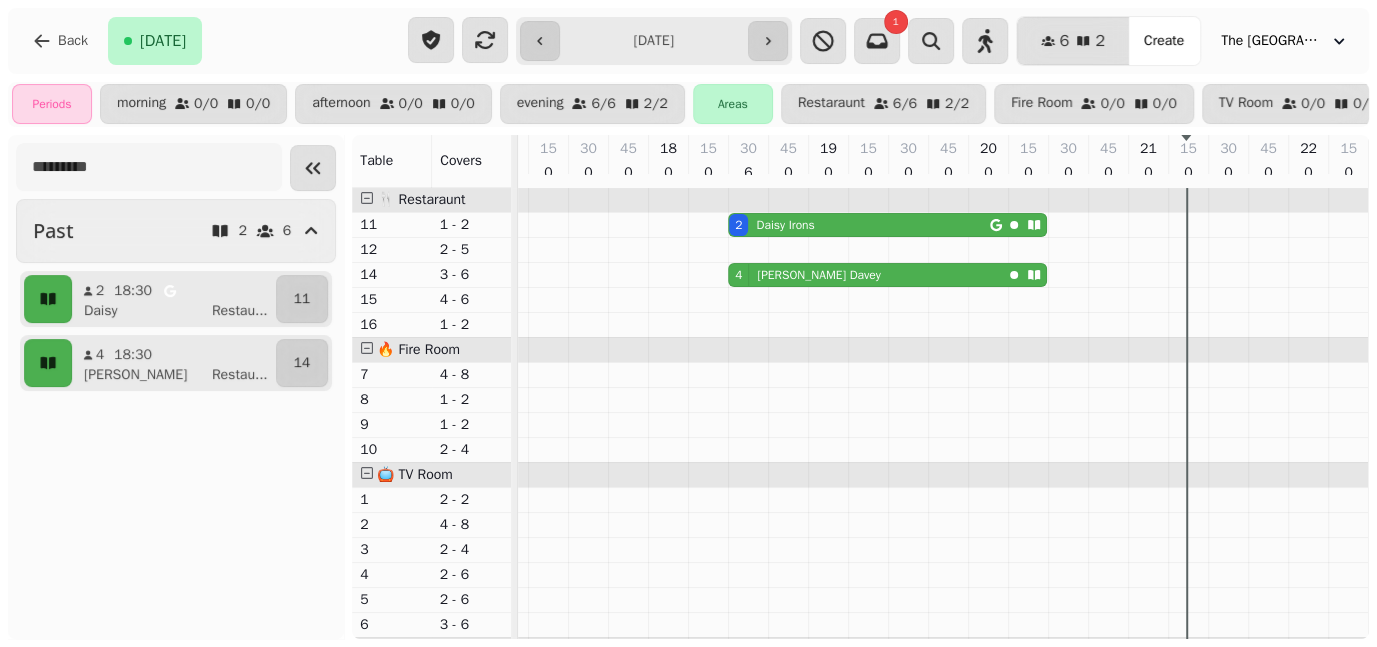 click on "**********" at bounding box center [654, 41] 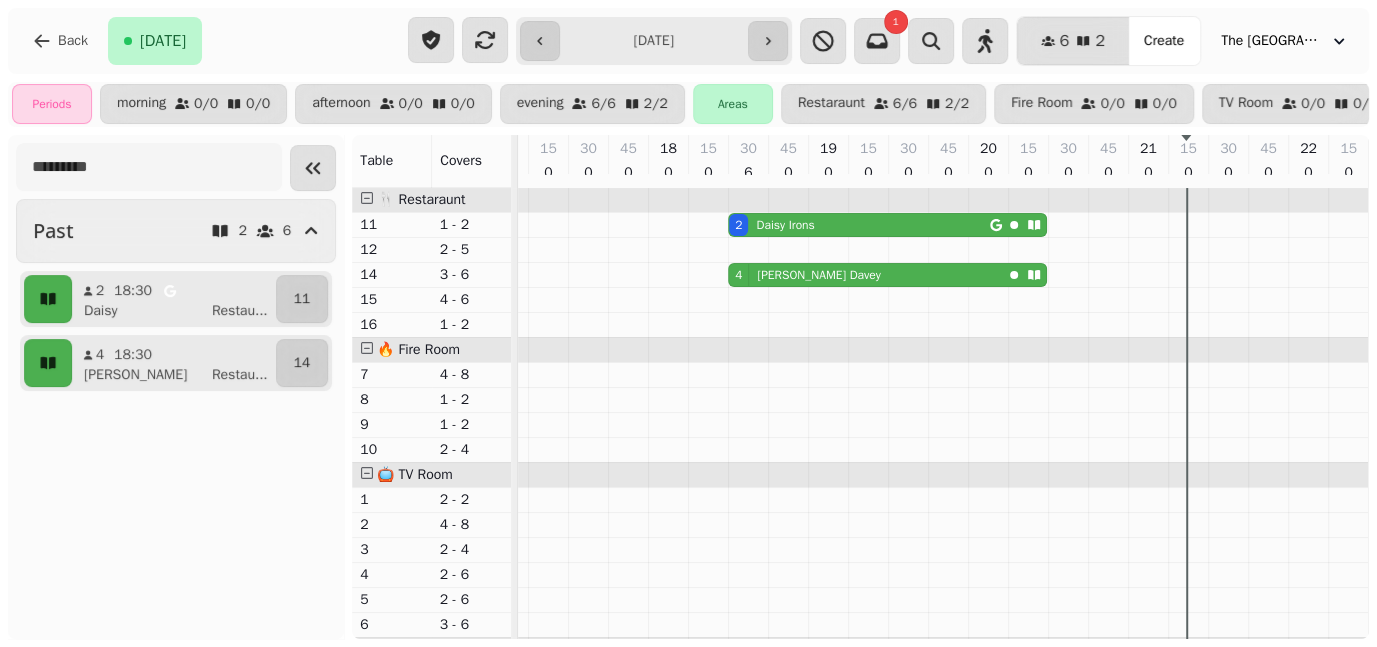 type on "**********" 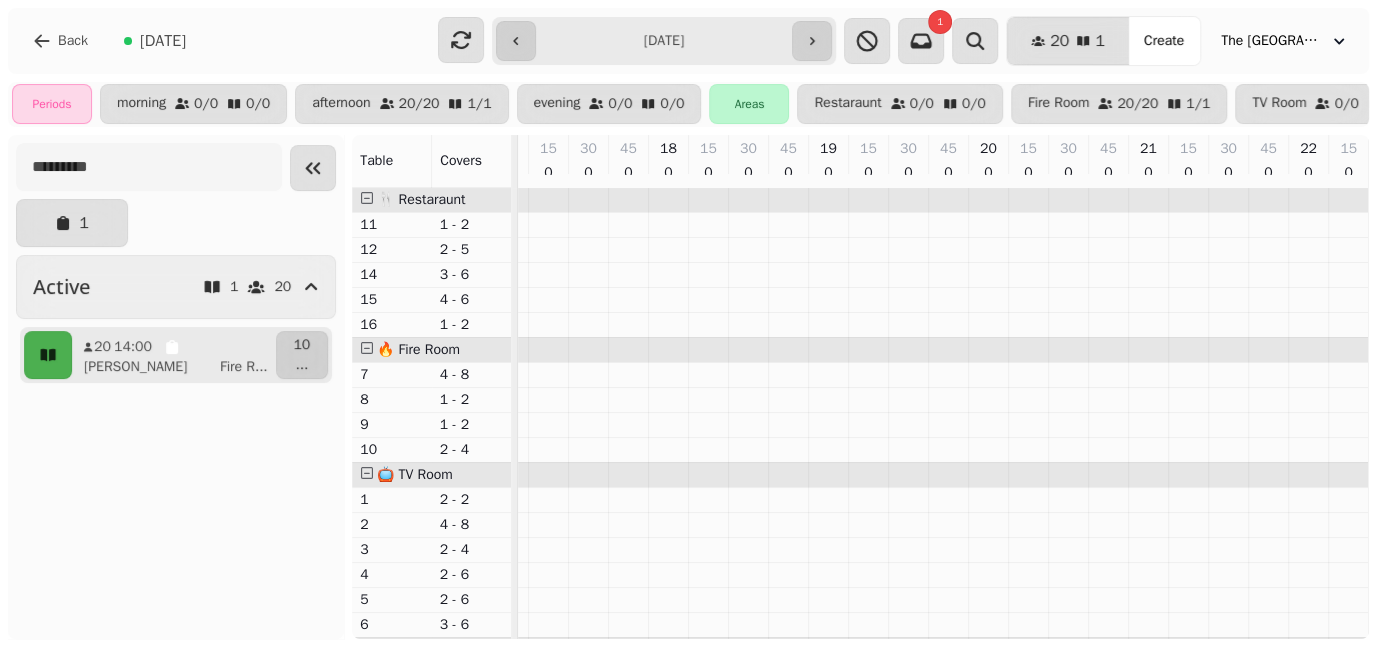 scroll, scrollTop: 0, scrollLeft: 301, axis: horizontal 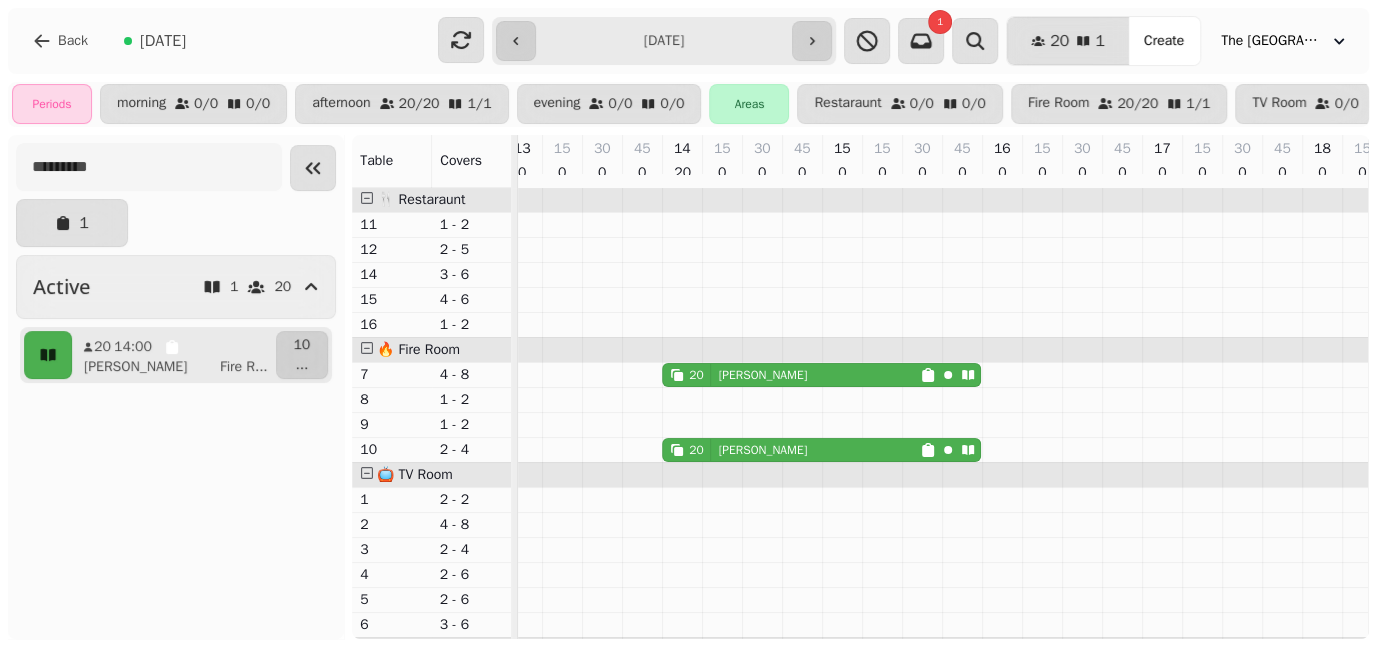click on "[PERSON_NAME]" at bounding box center [763, 375] 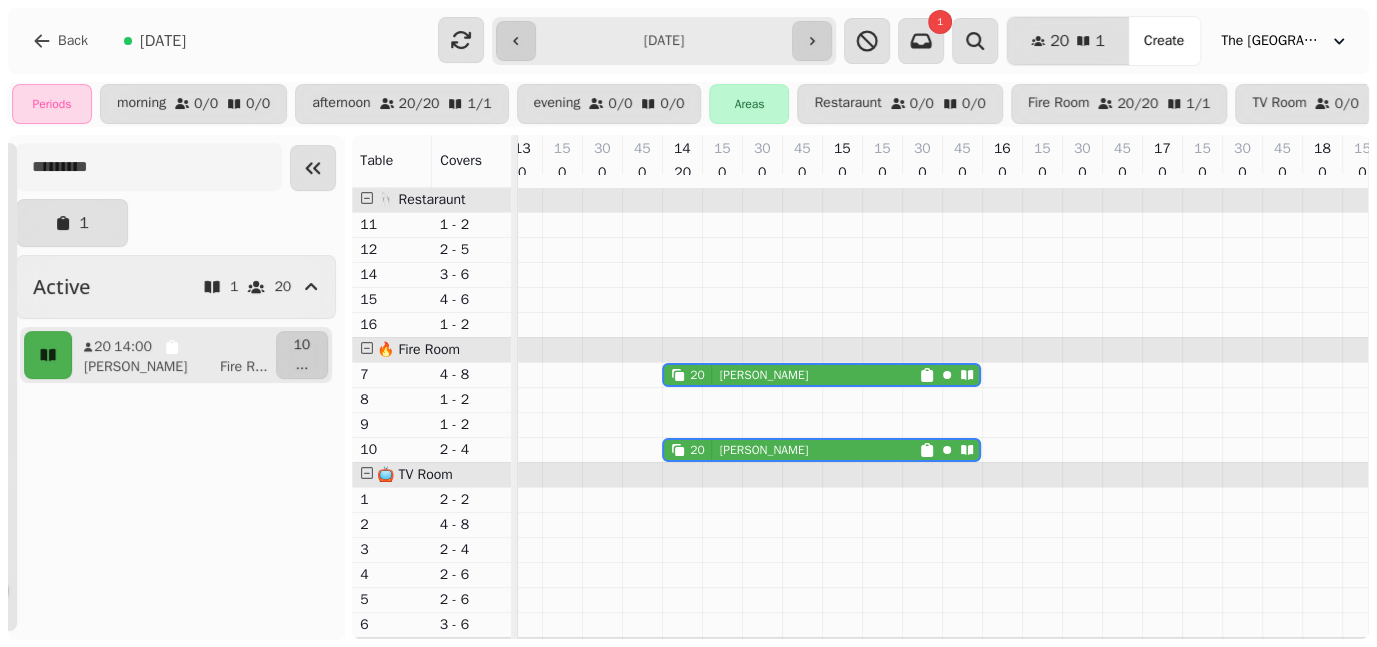 scroll, scrollTop: 0, scrollLeft: 466, axis: horizontal 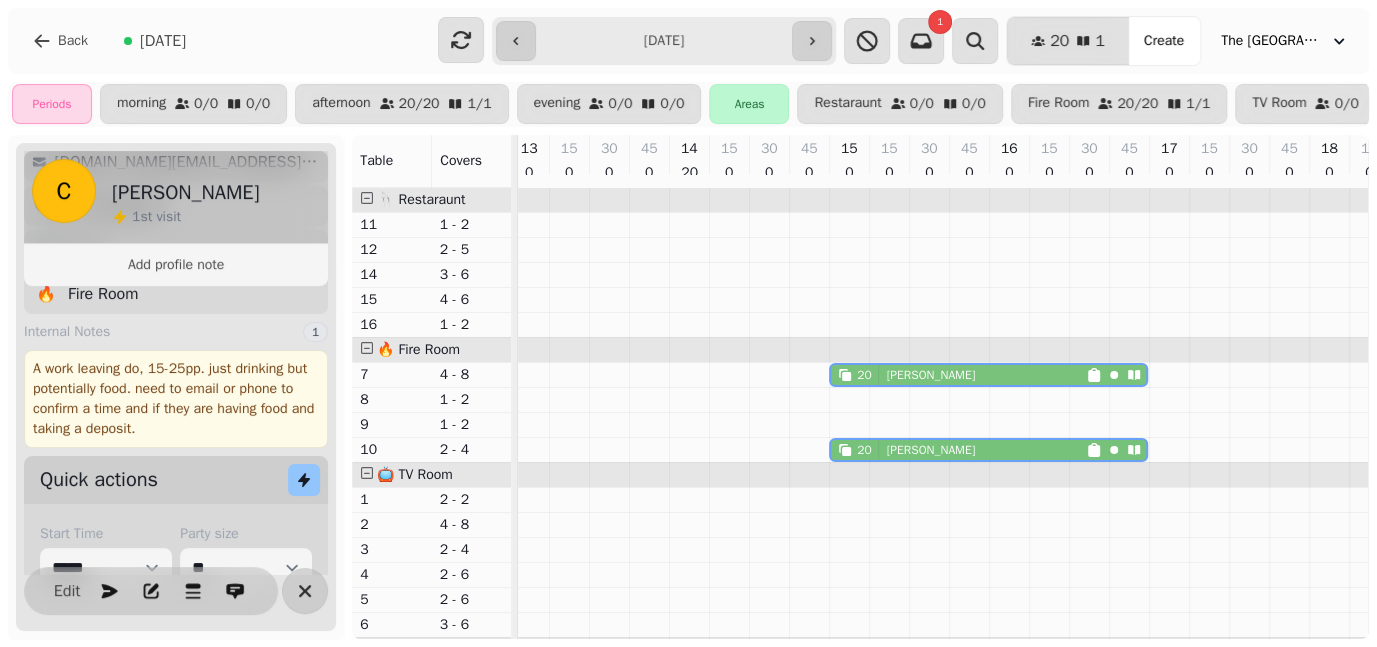drag, startPoint x: 808, startPoint y: 378, endPoint x: 960, endPoint y: 380, distance: 152.01315 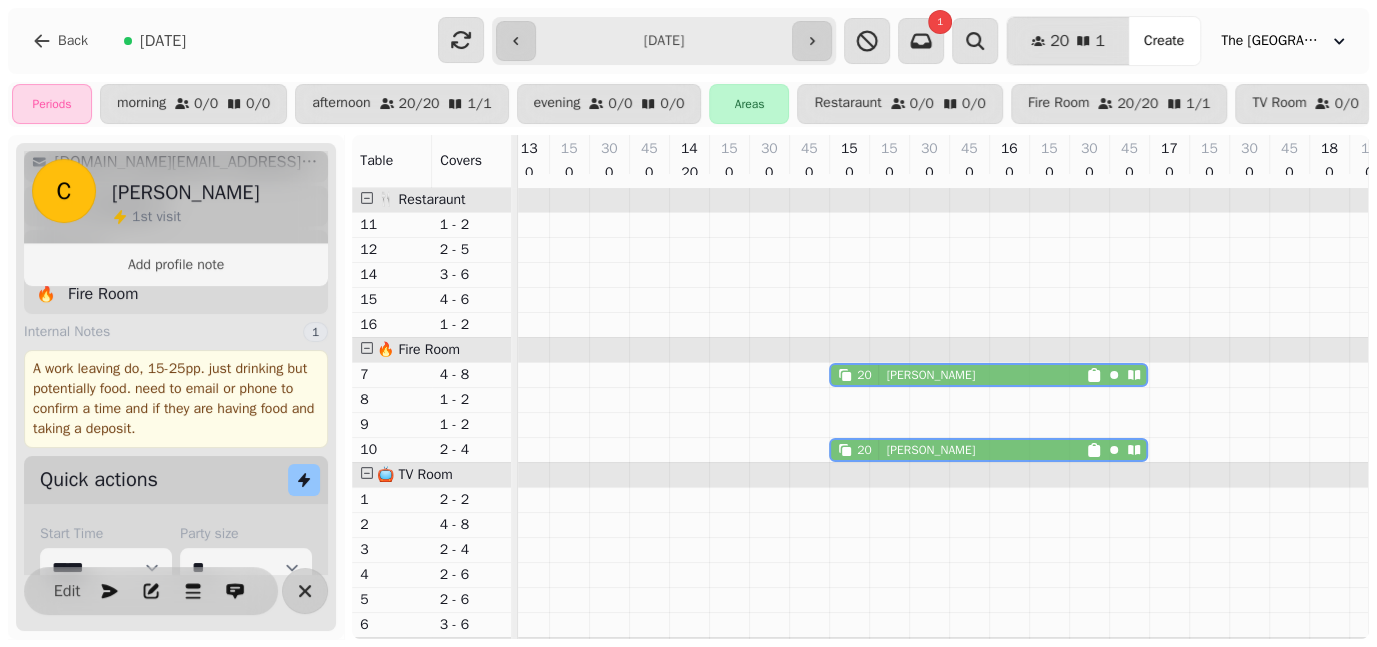 click on "20 [PERSON_NAME]    20 [PERSON_NAME]" at bounding box center (189, 375) 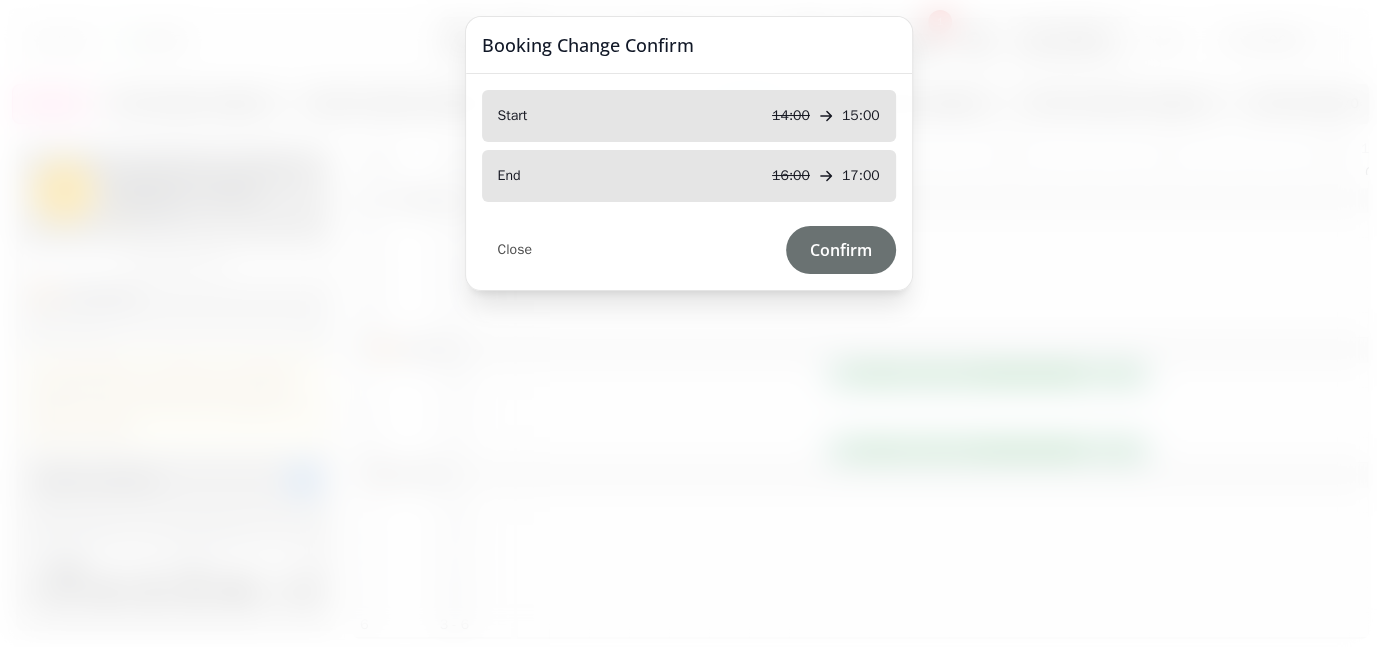 click on "Confirm" at bounding box center (841, 250) 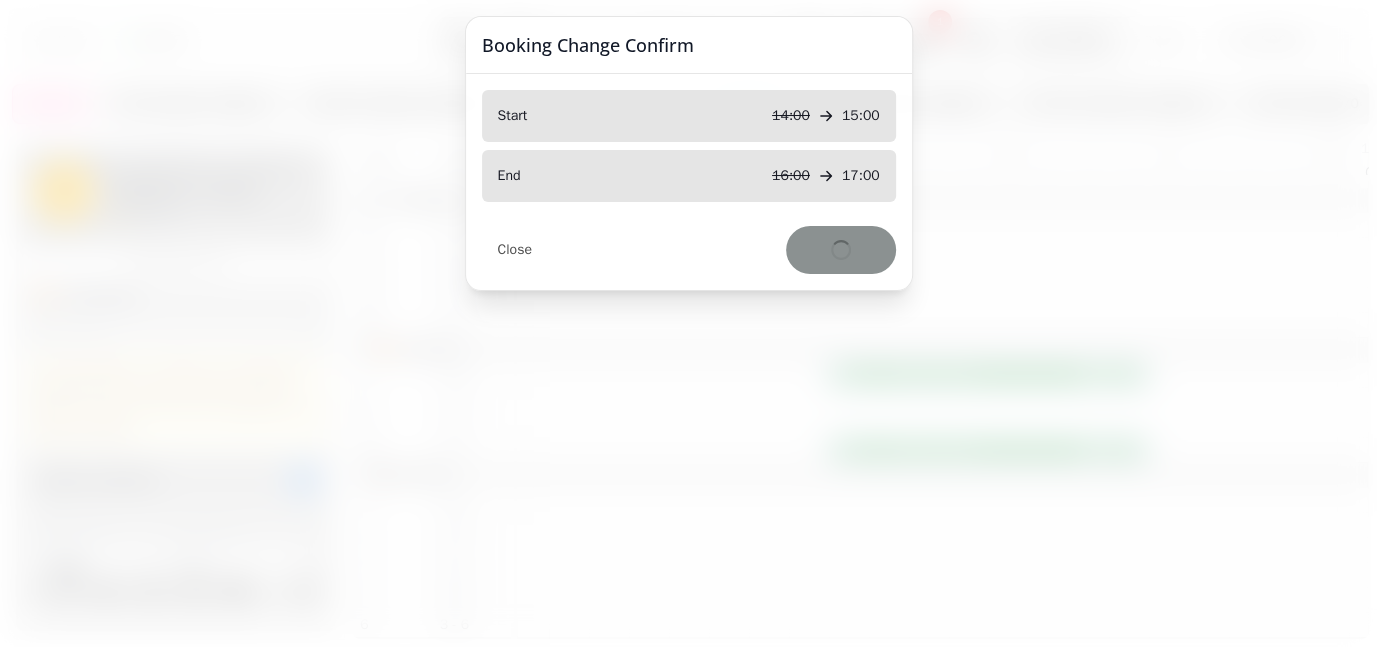 select on "**********" 